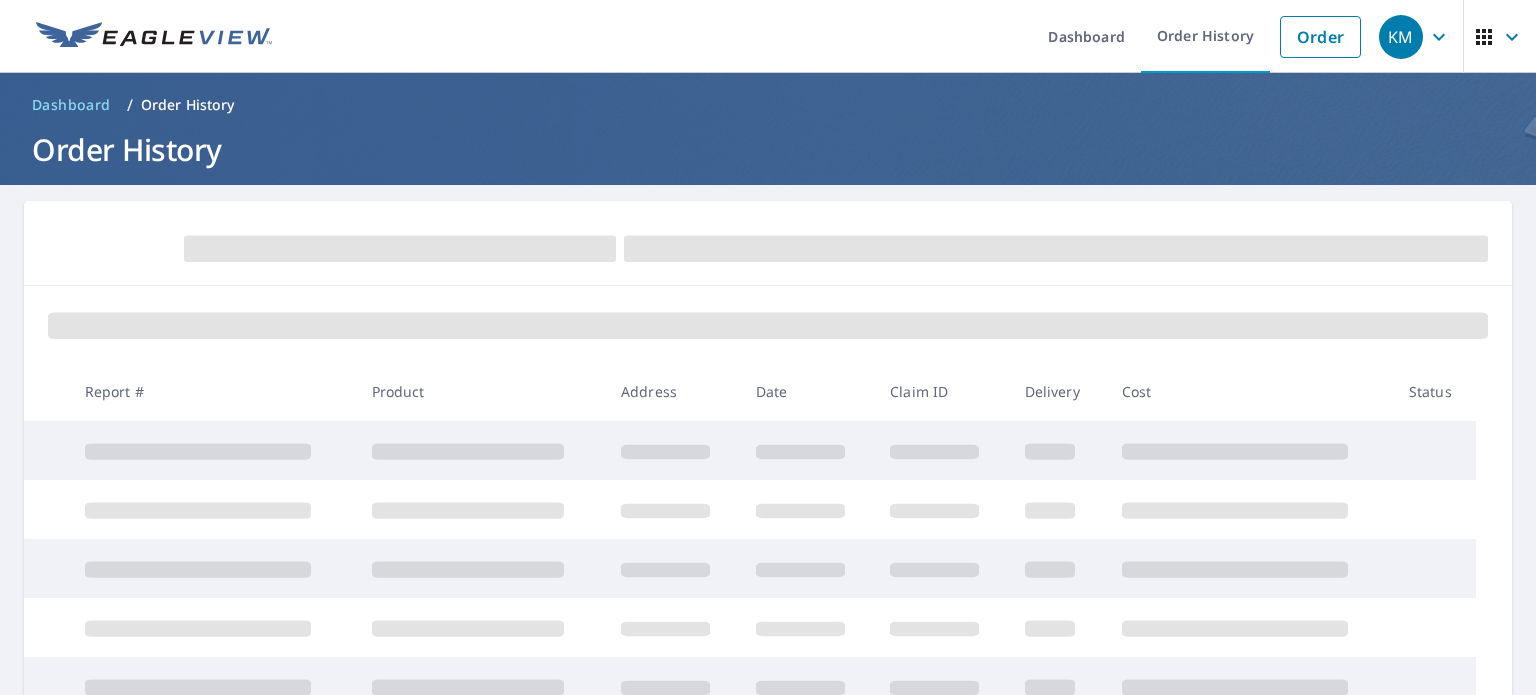 scroll, scrollTop: 0, scrollLeft: 0, axis: both 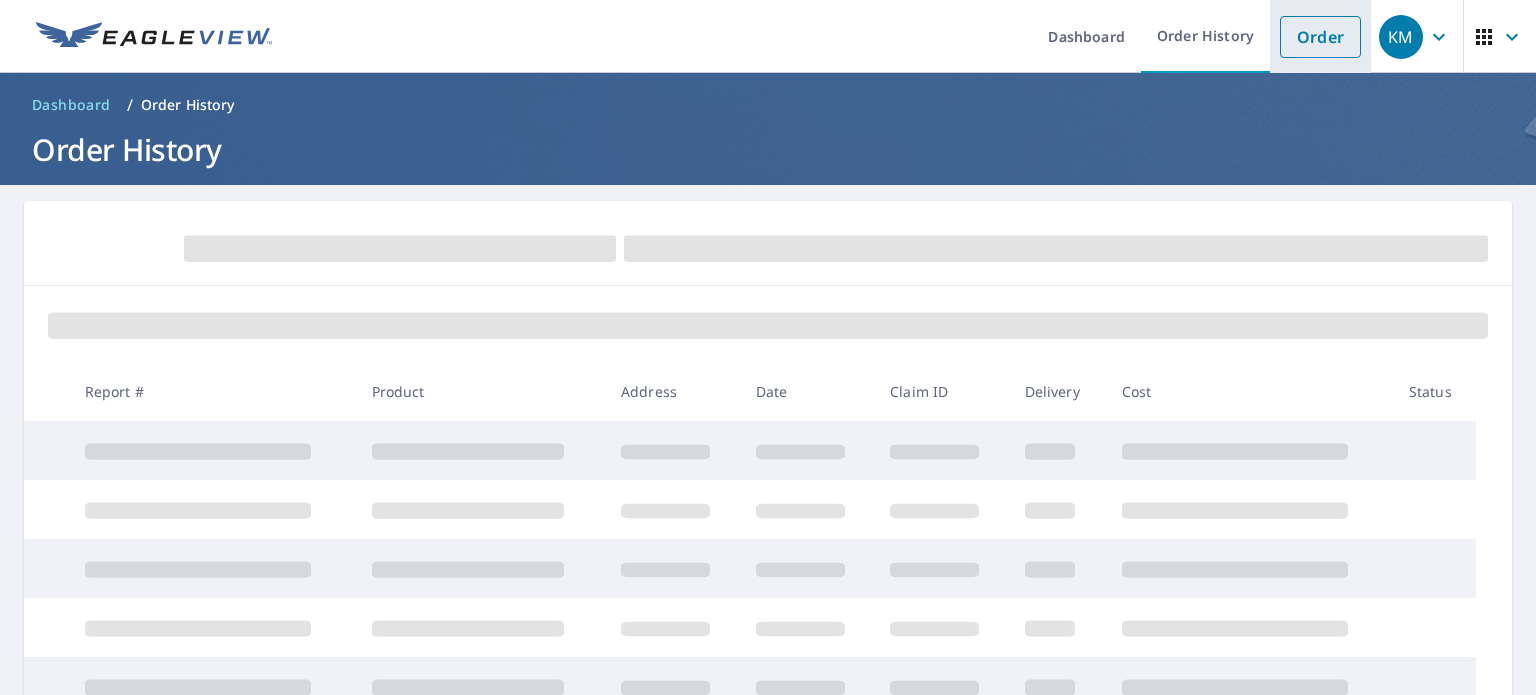 click on "Order" at bounding box center (1320, 37) 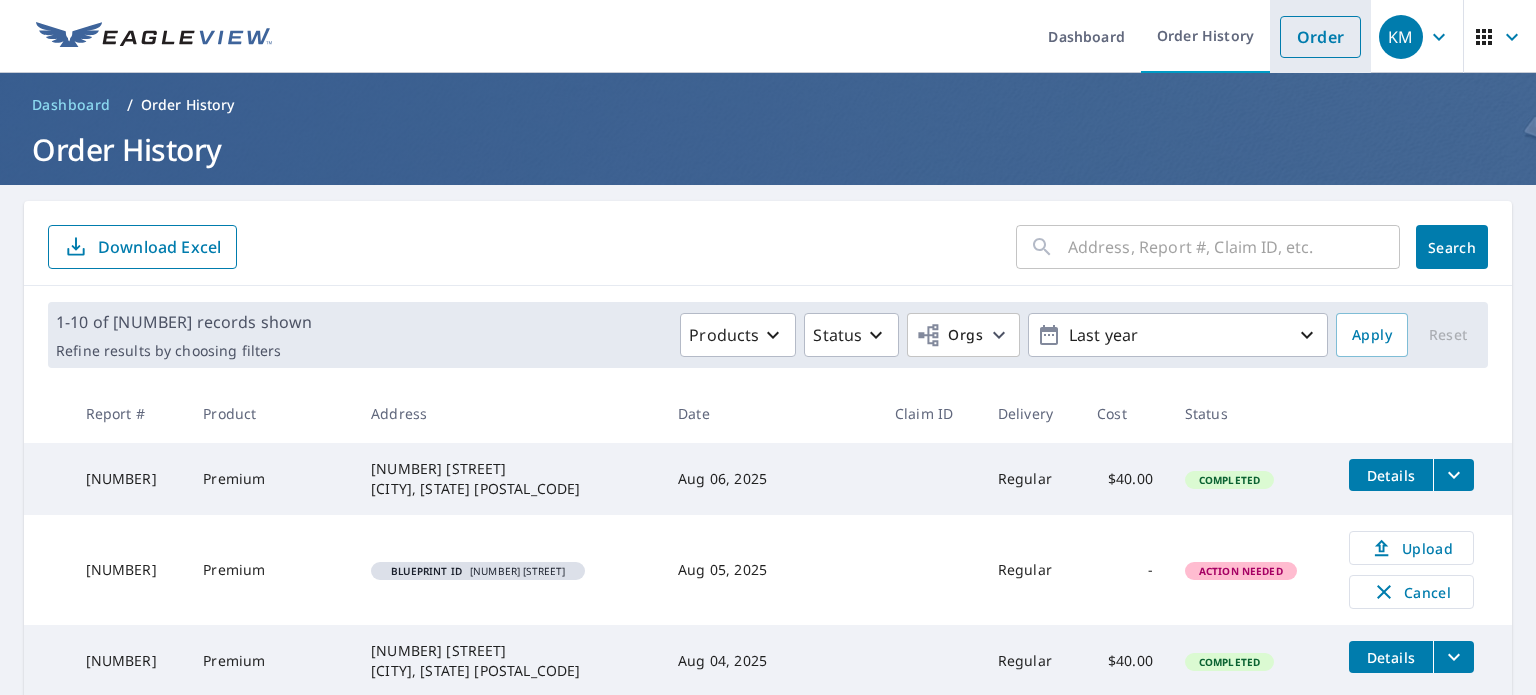 click on "Order" at bounding box center [1320, 37] 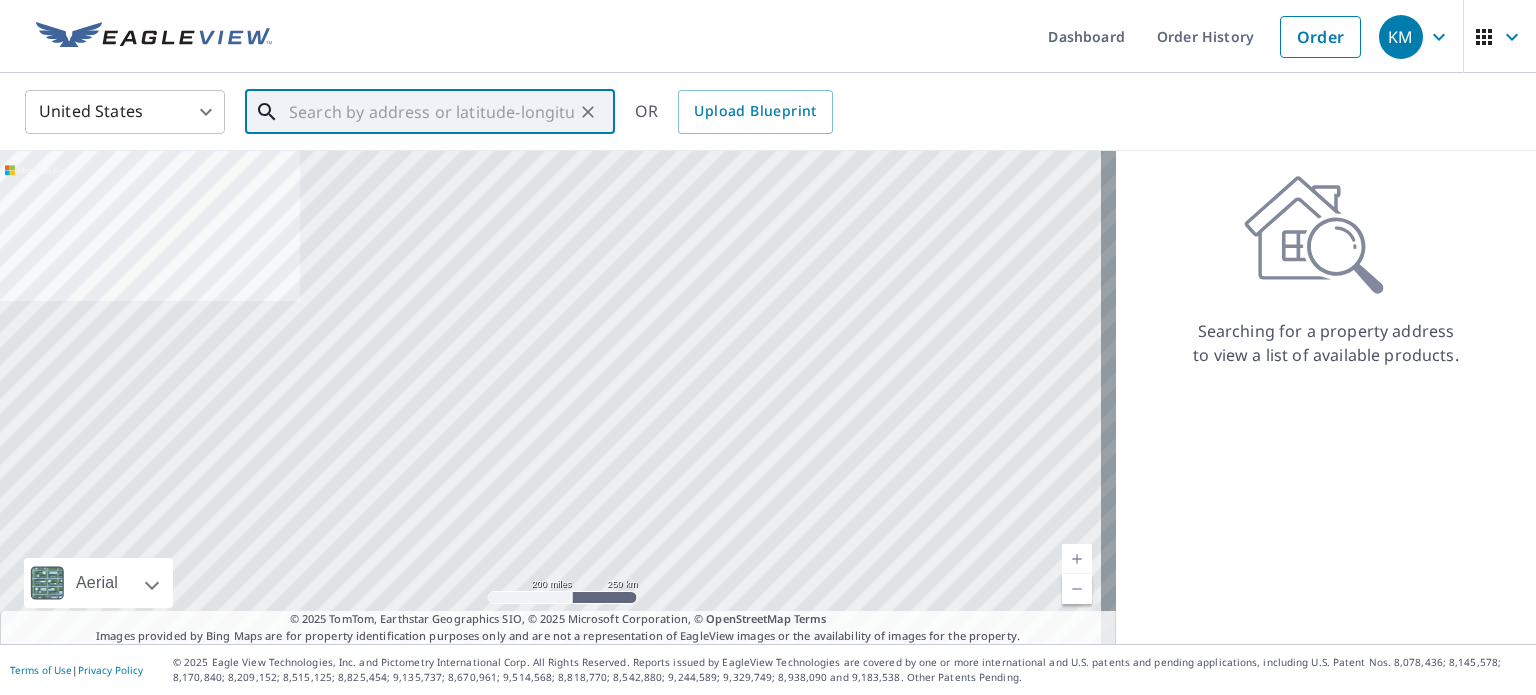 click at bounding box center [431, 112] 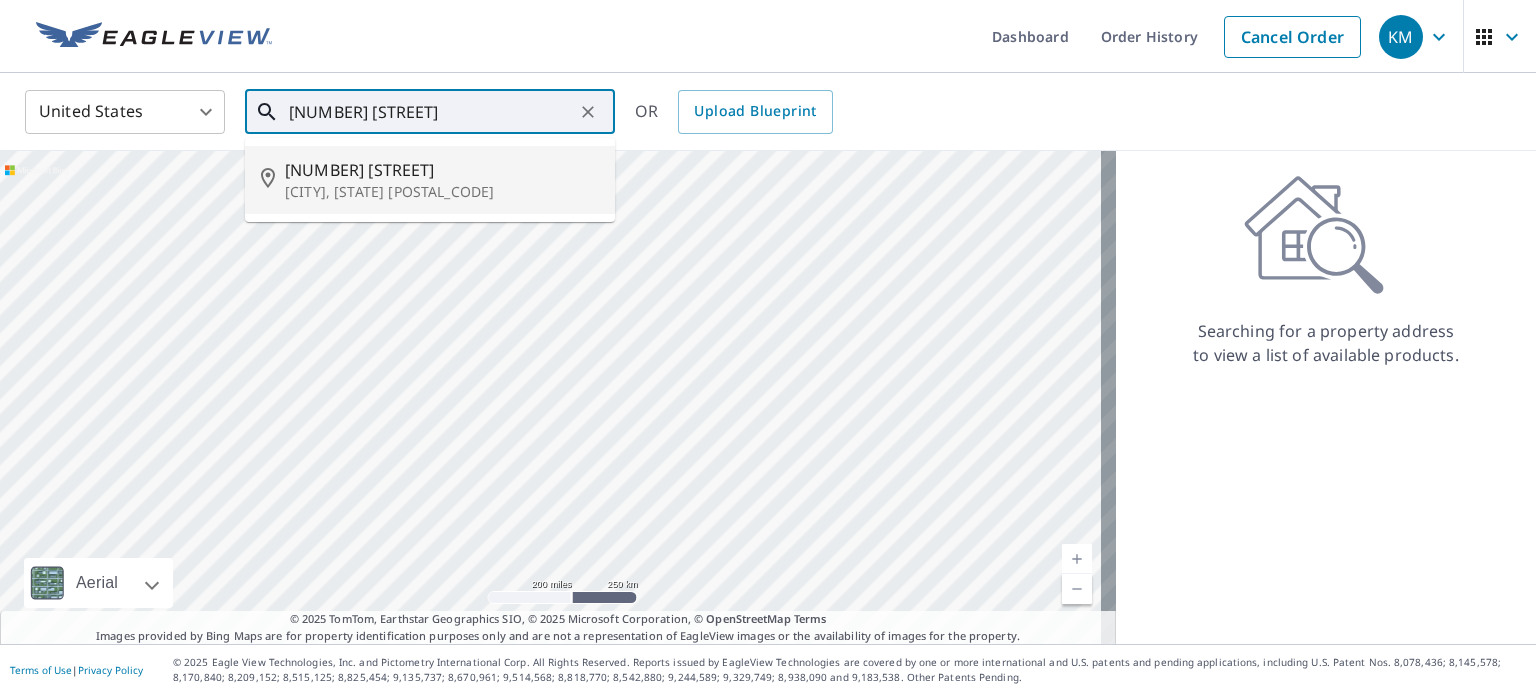 click on "3581 Forest Bend Ter" at bounding box center [442, 170] 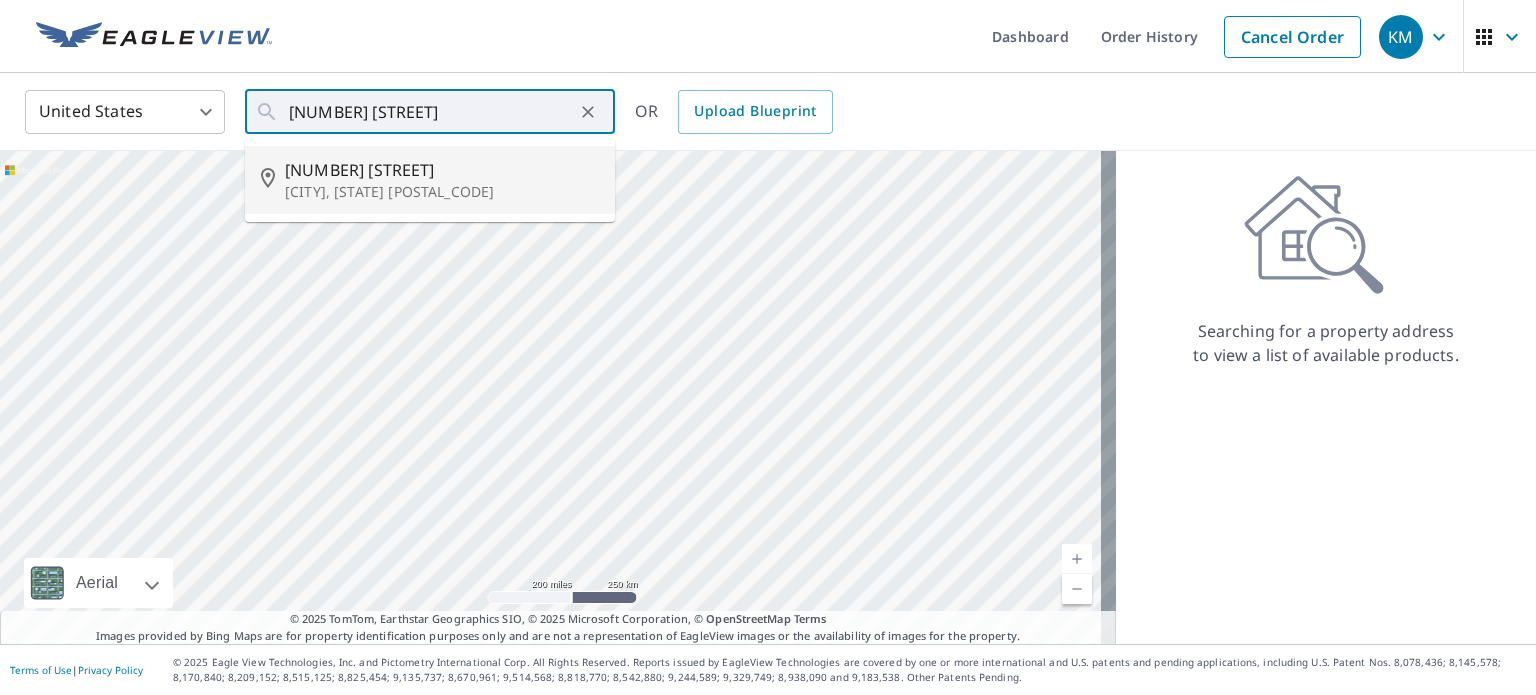 type on "3581 Forest Bend Ter Jacksonville, FL 32224" 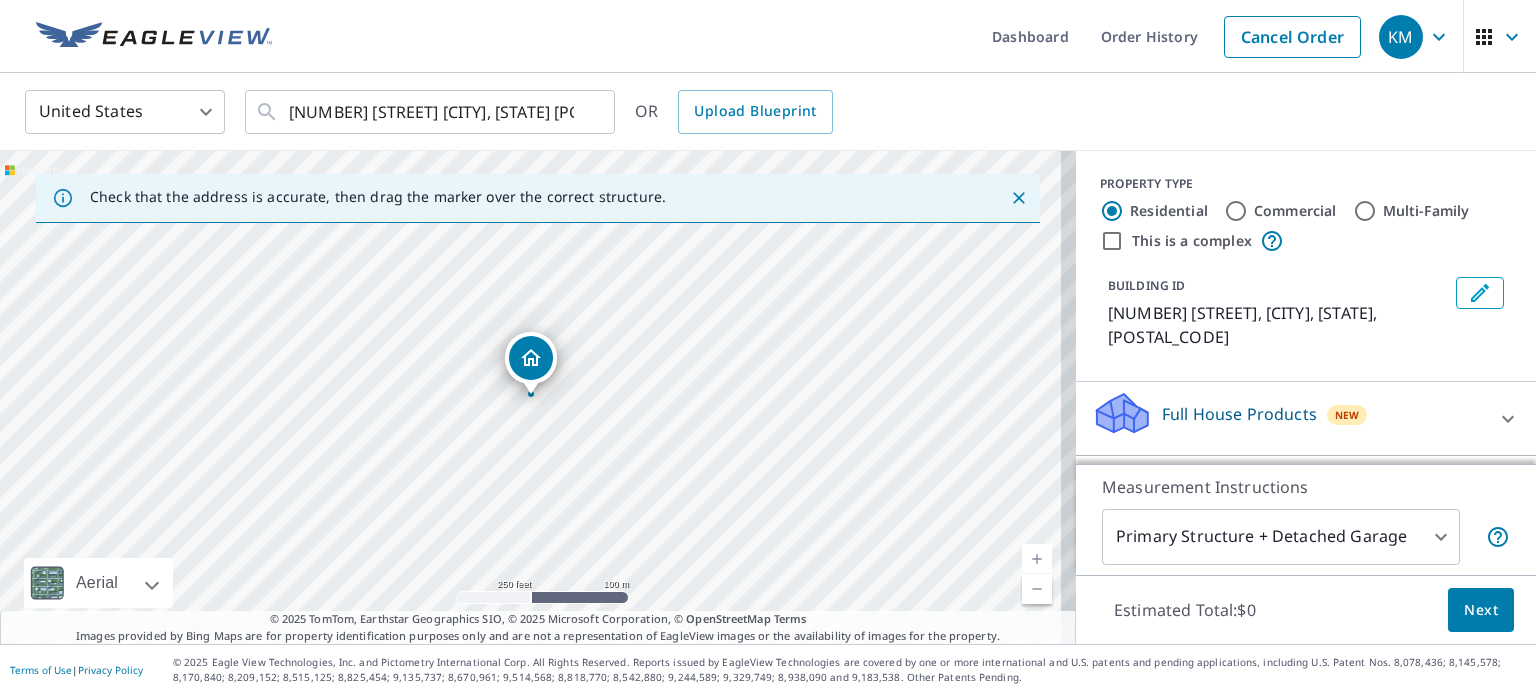 click at bounding box center [1037, 559] 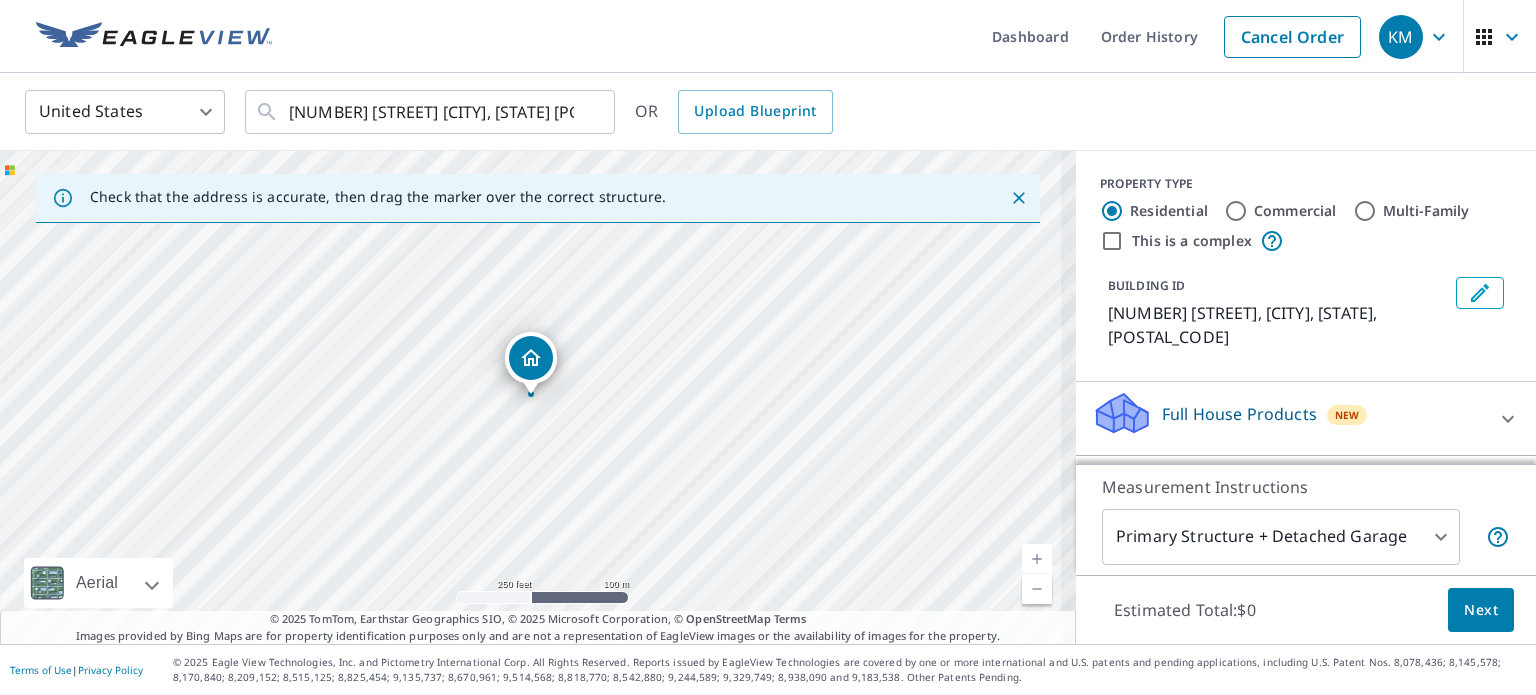 click at bounding box center [1037, 559] 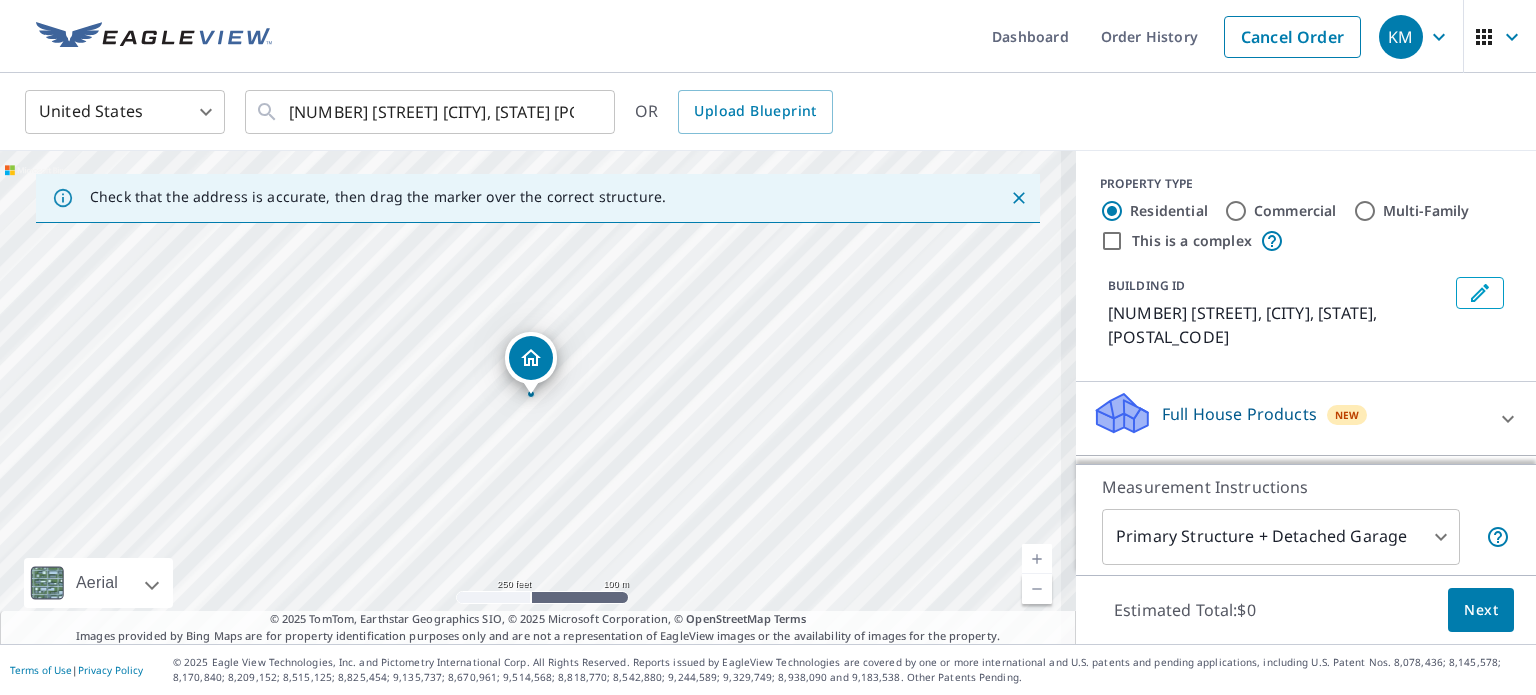click at bounding box center (1037, 559) 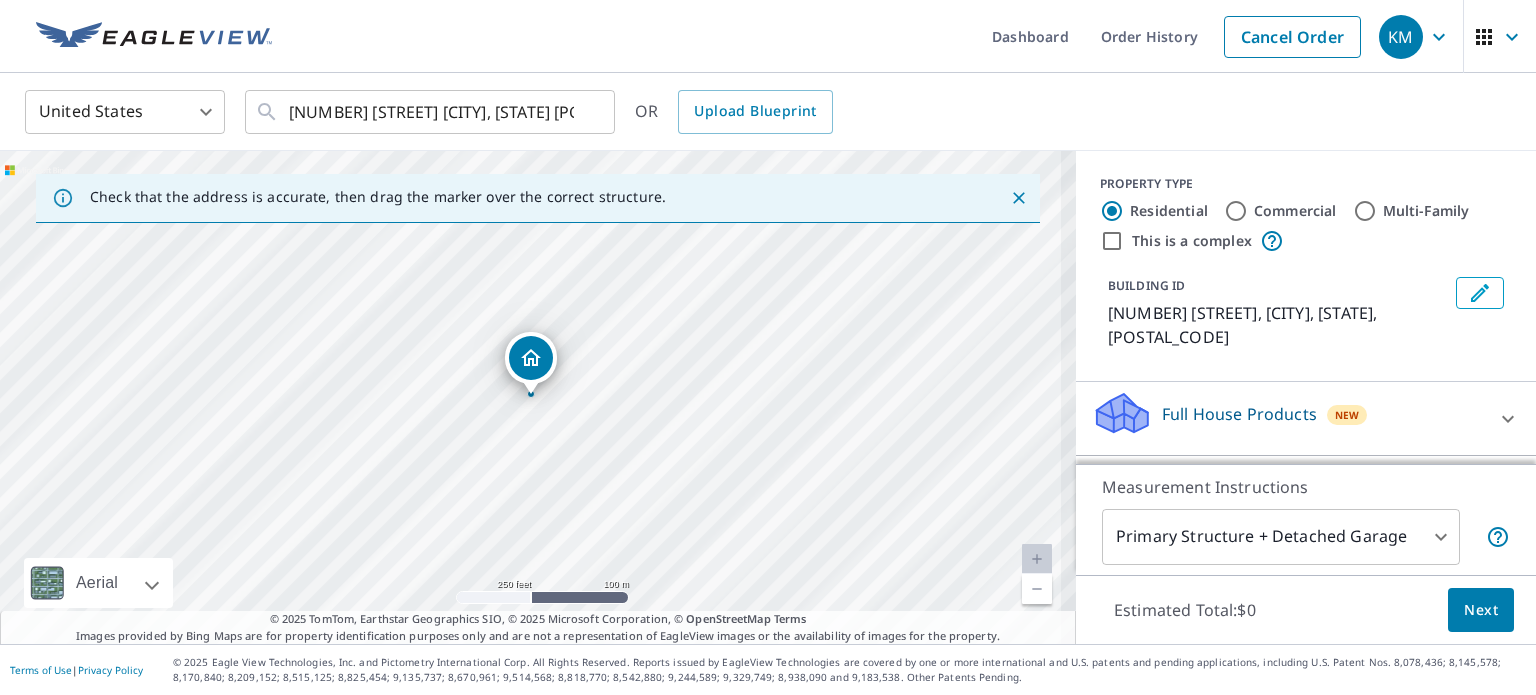 click at bounding box center [1037, 559] 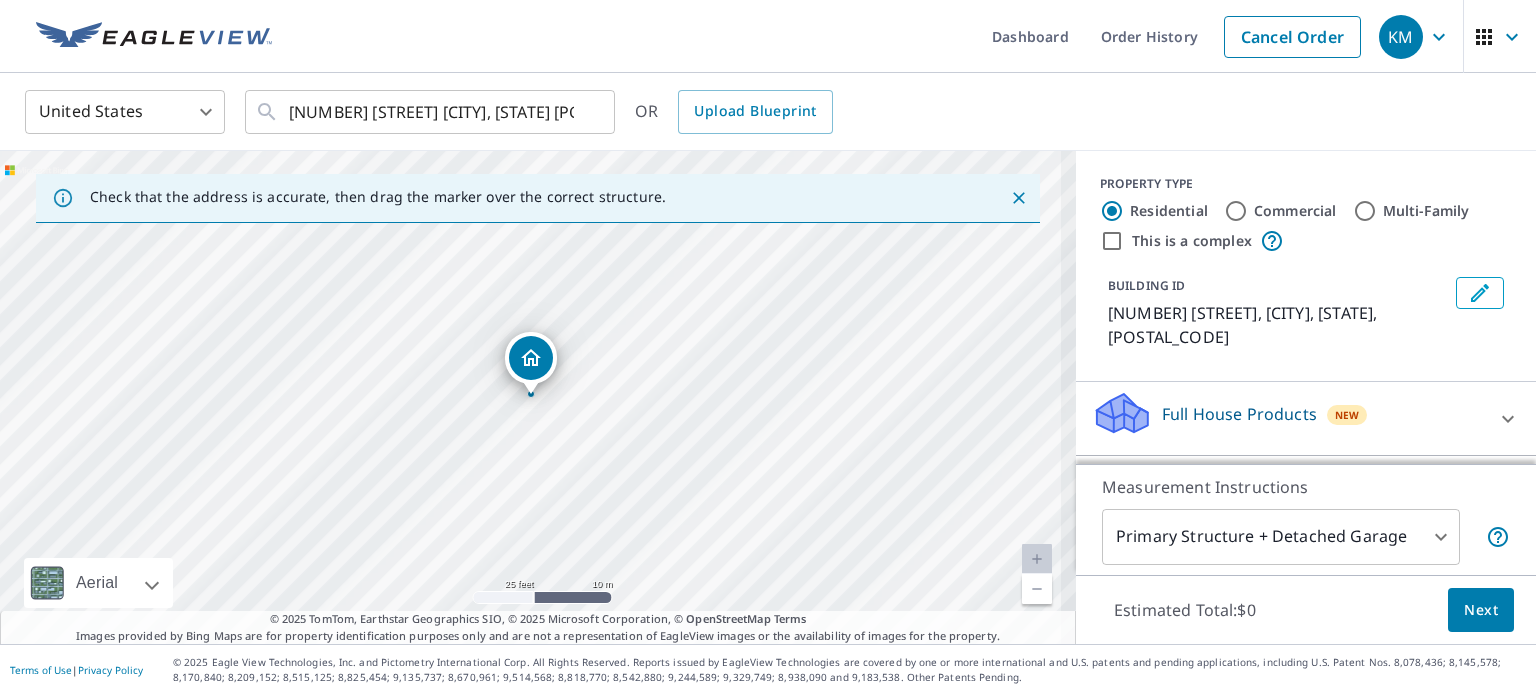 click at bounding box center [1037, 559] 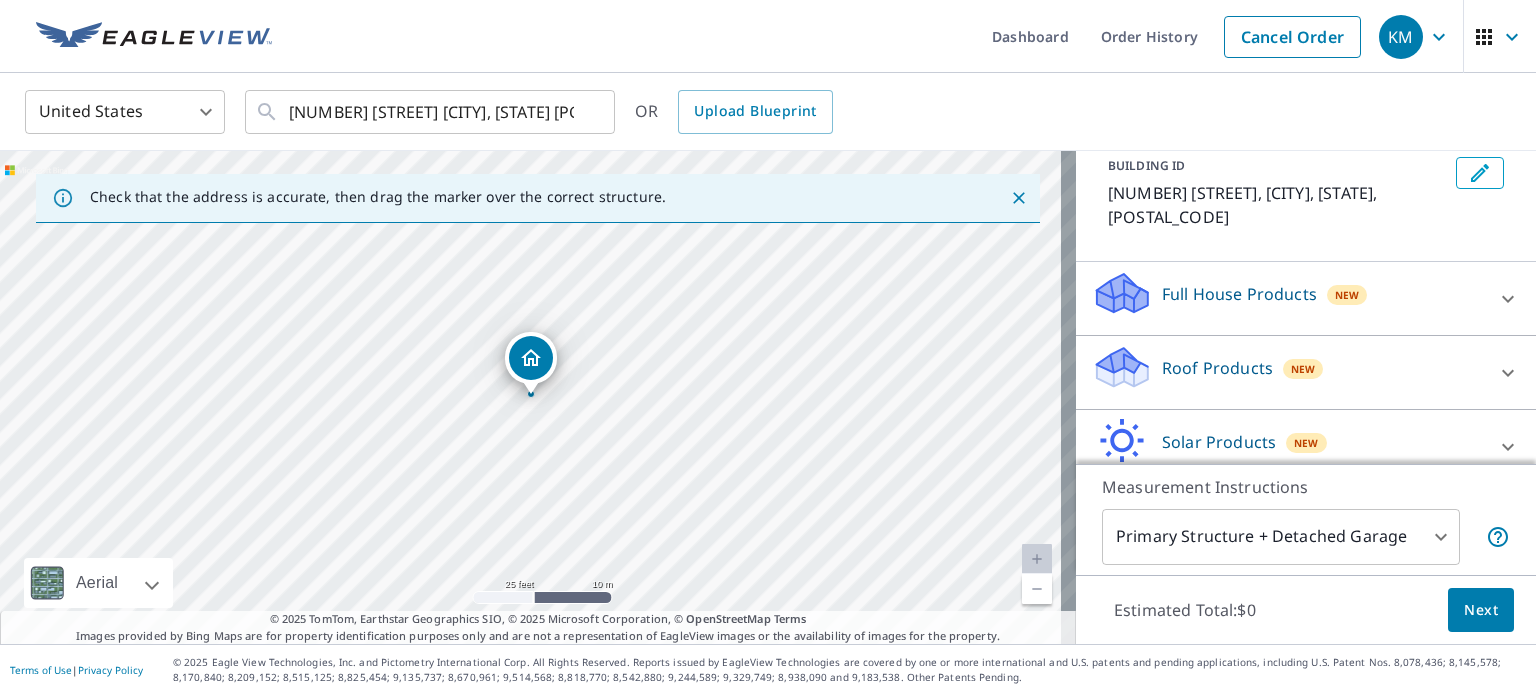 scroll, scrollTop: 132, scrollLeft: 0, axis: vertical 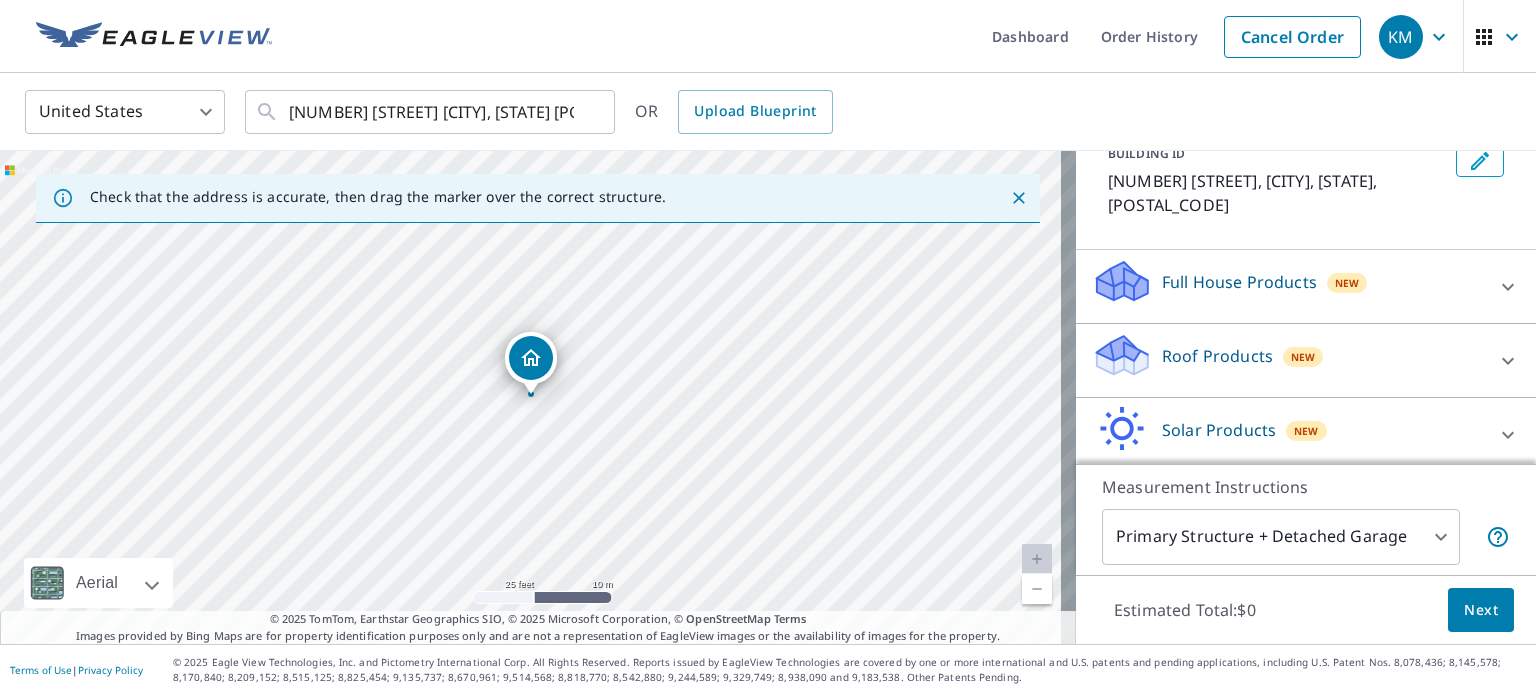 click on "Full House Products New" at bounding box center (1288, 286) 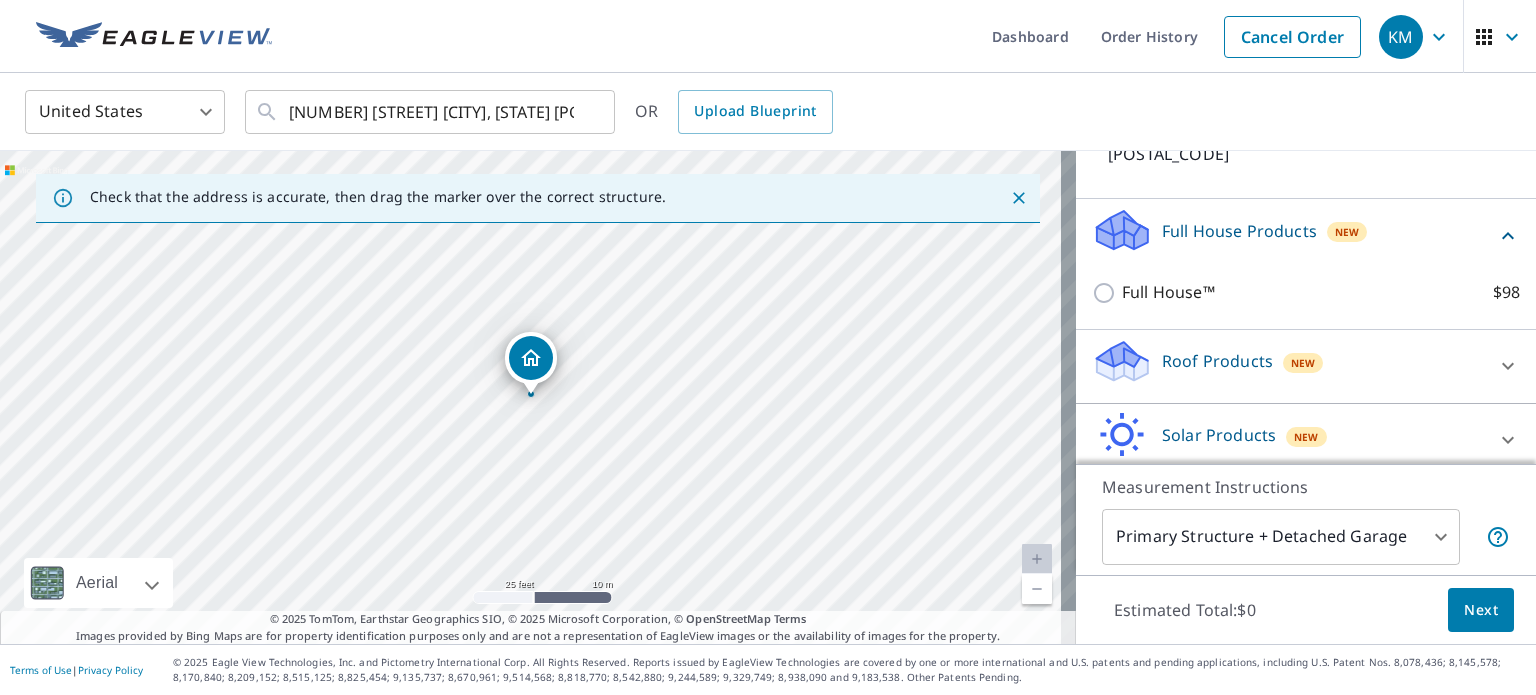scroll, scrollTop: 184, scrollLeft: 0, axis: vertical 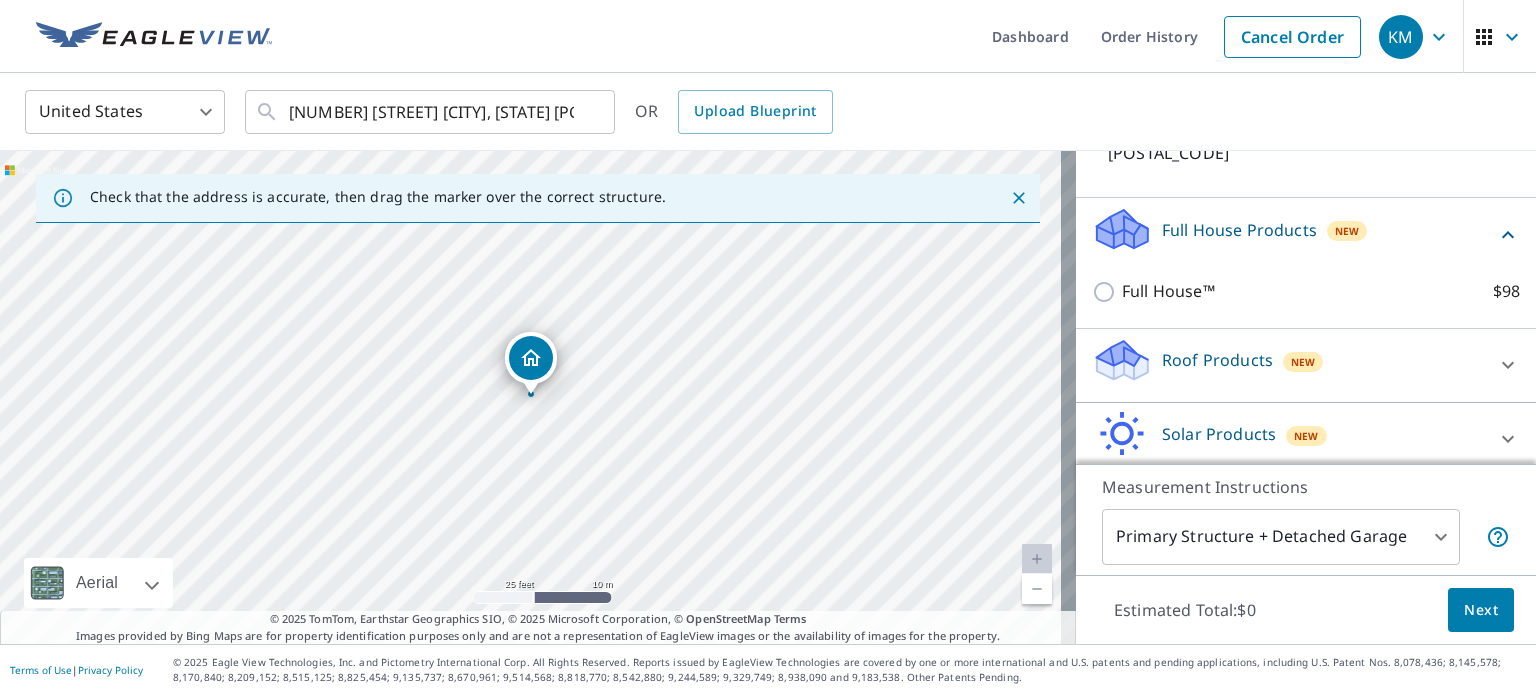 click on "Roof Products New" at bounding box center (1288, 365) 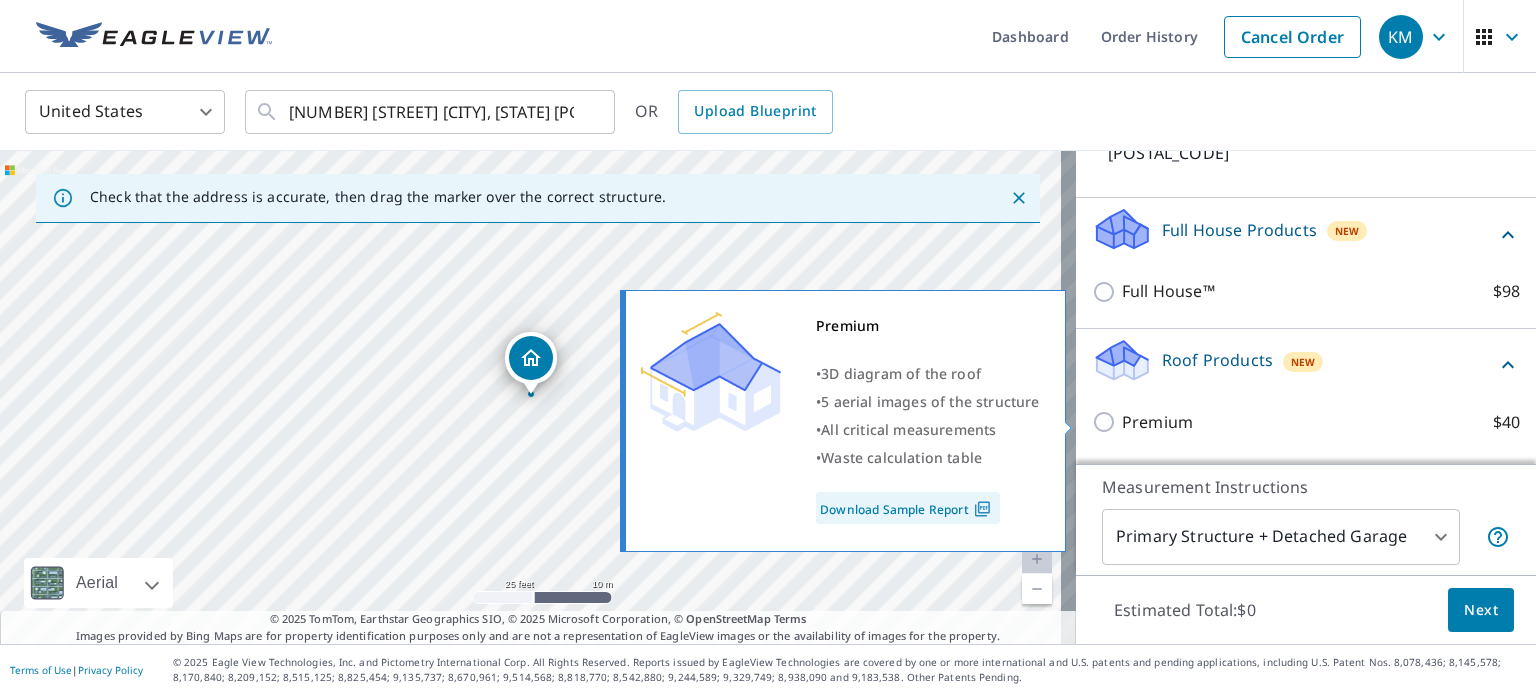 click on "Premium" at bounding box center (1157, 422) 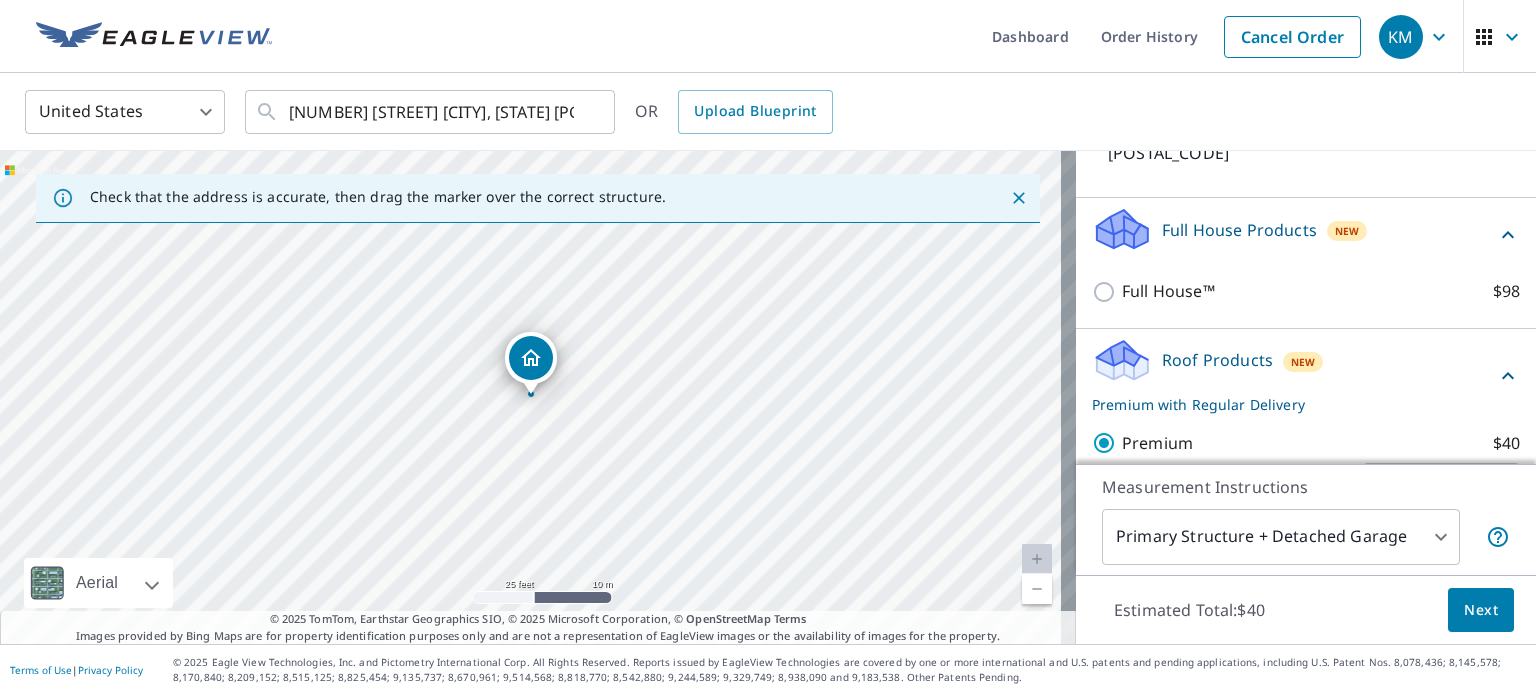 click on "Next" at bounding box center [1481, 610] 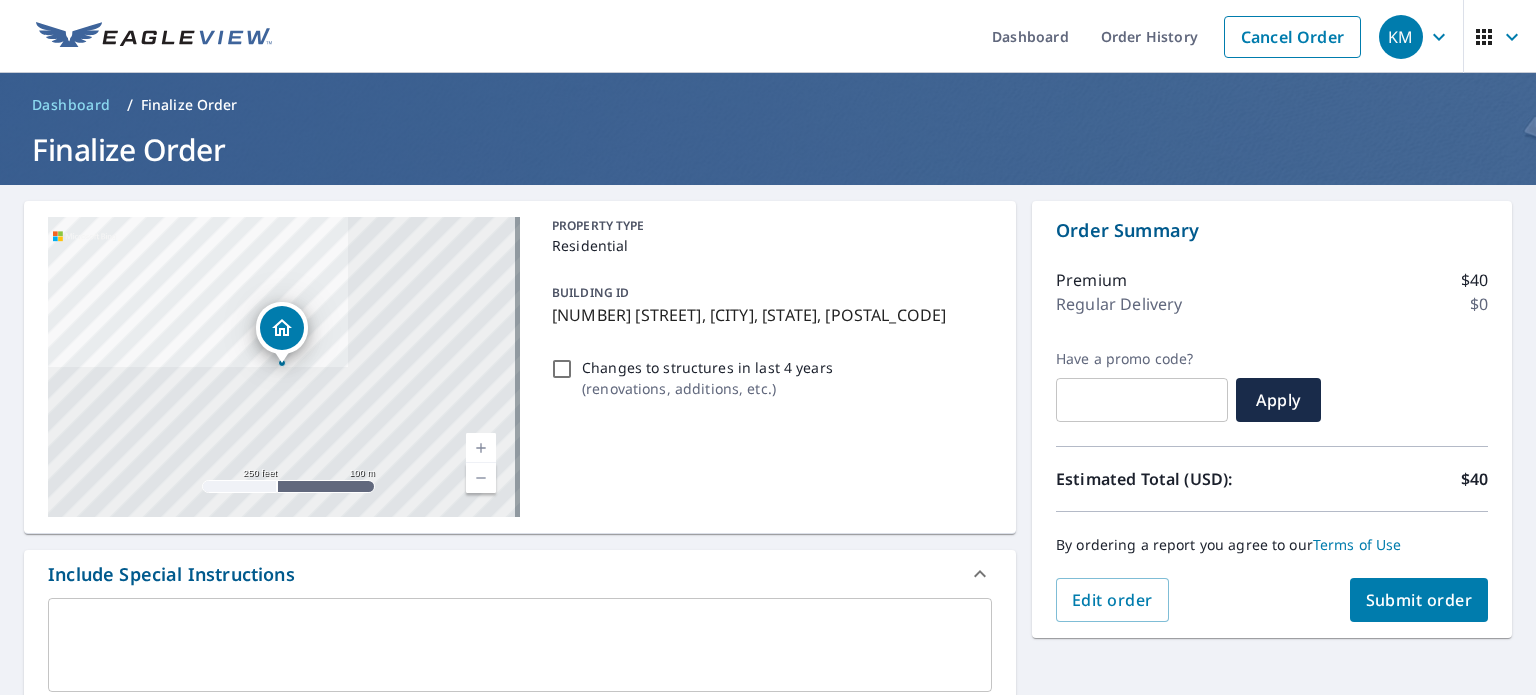 click on "PROPERTY TYPE Residential BUILDING ID 3581 Forest Bend Ter, Jacksonville, FL, 32224 Changes to structures in last 4 years ( renovations, additions, etc. )" at bounding box center [768, 367] 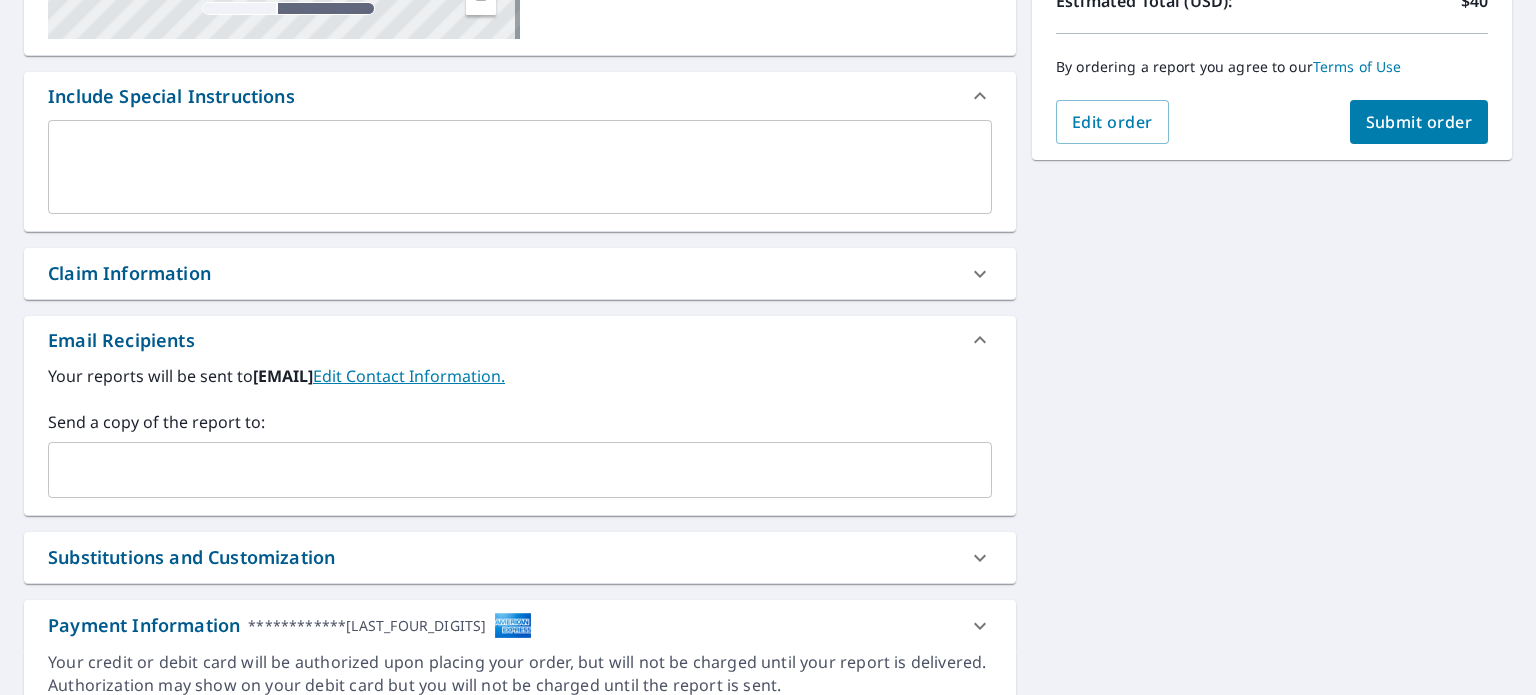 scroll, scrollTop: 480, scrollLeft: 0, axis: vertical 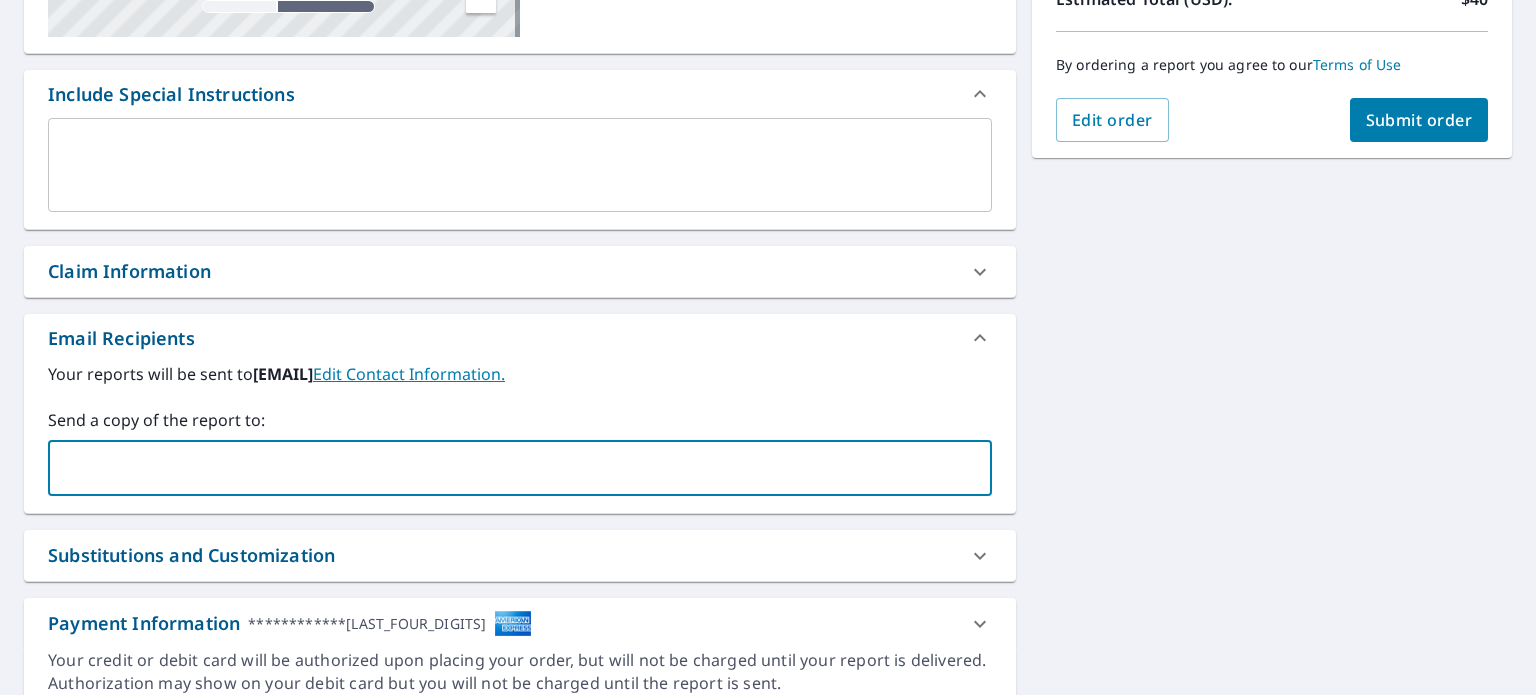 click at bounding box center [505, 468] 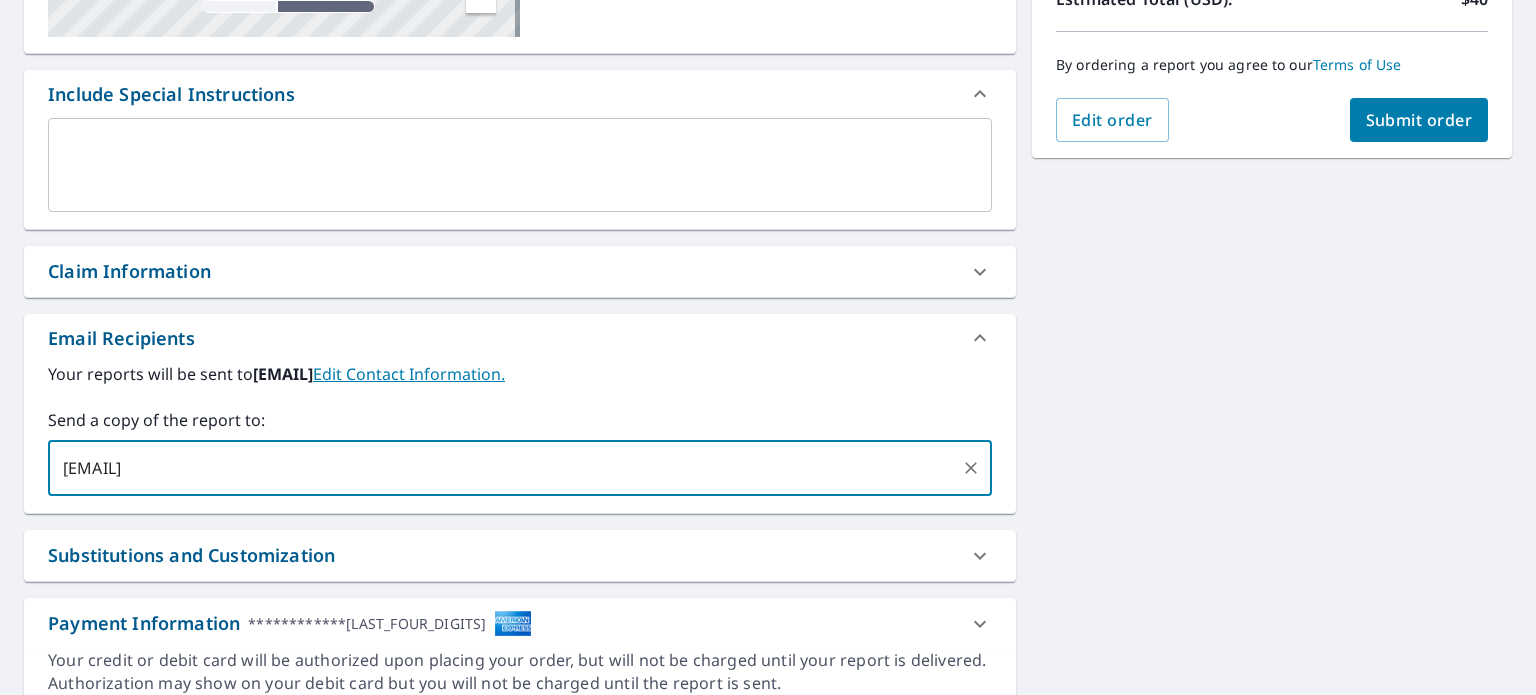type on "christian@kaycoroofing.com" 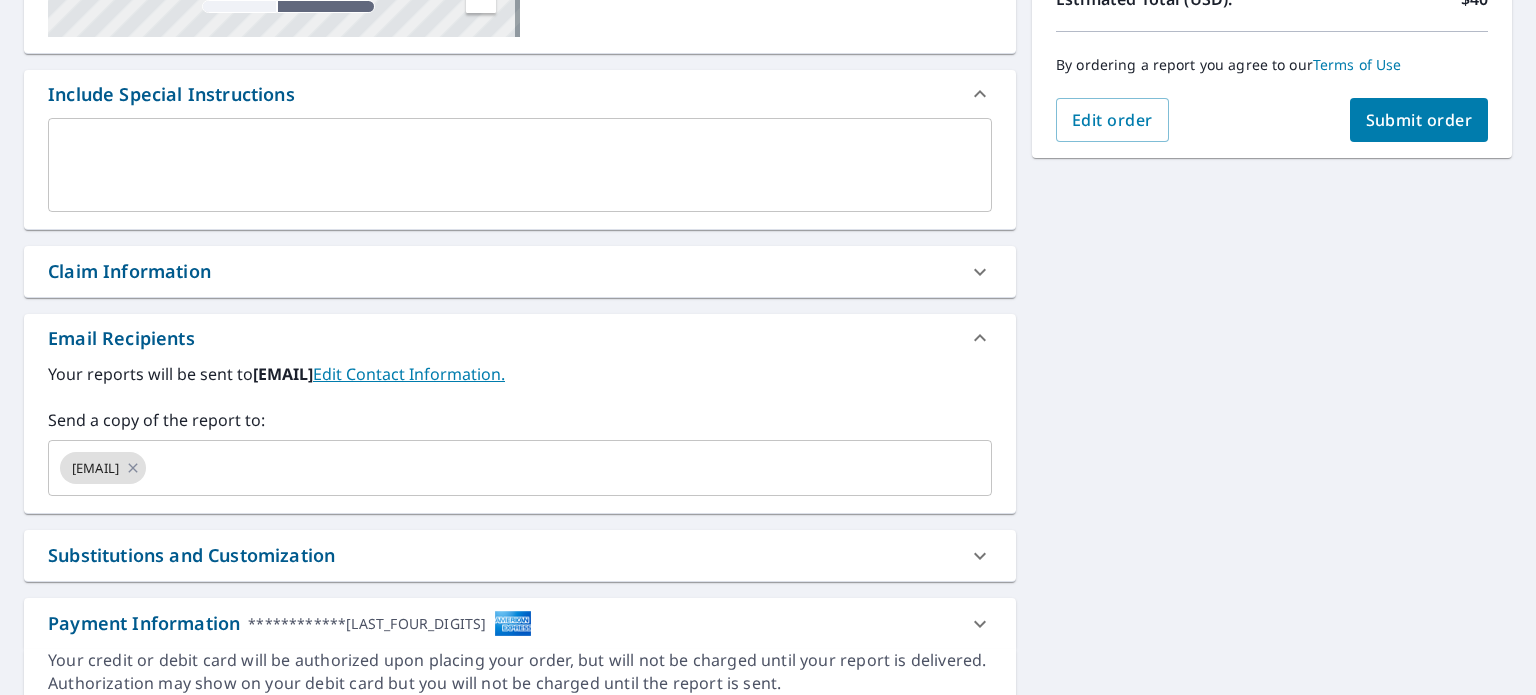 click on "Your reports will be sent to  kevin@kaycoroofing.com.  Edit Contact Information." at bounding box center [520, 374] 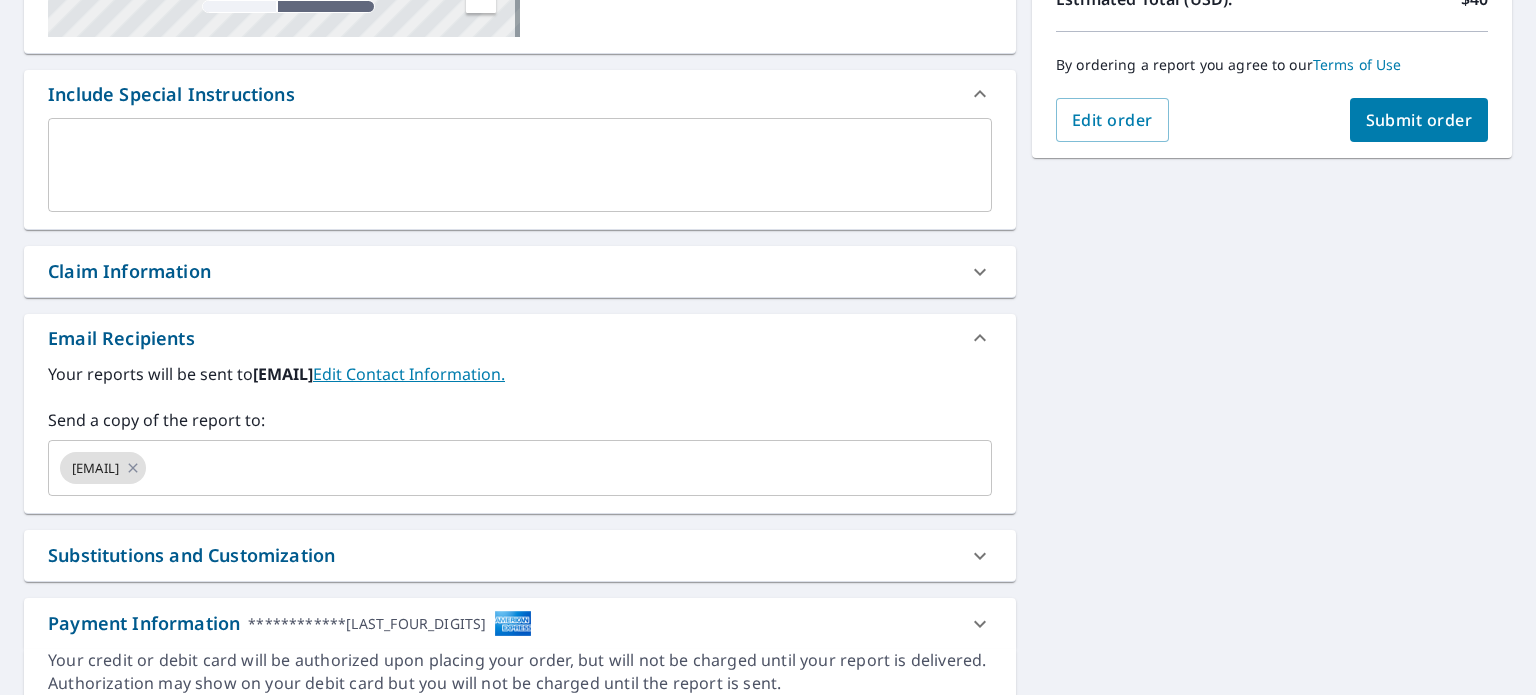 drag, startPoint x: 1364, startPoint y: 143, endPoint x: 1360, endPoint y: 131, distance: 12.649111 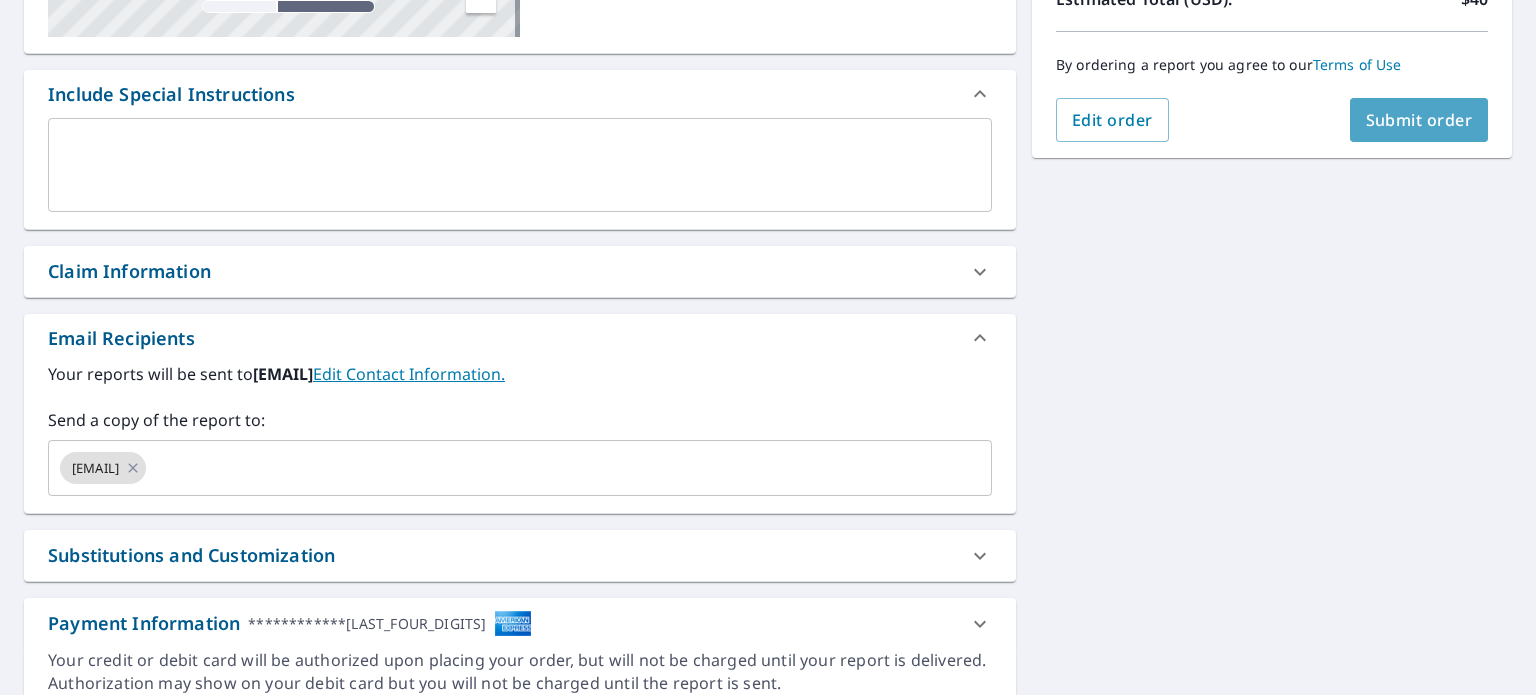 click on "Submit order" at bounding box center (1419, 120) 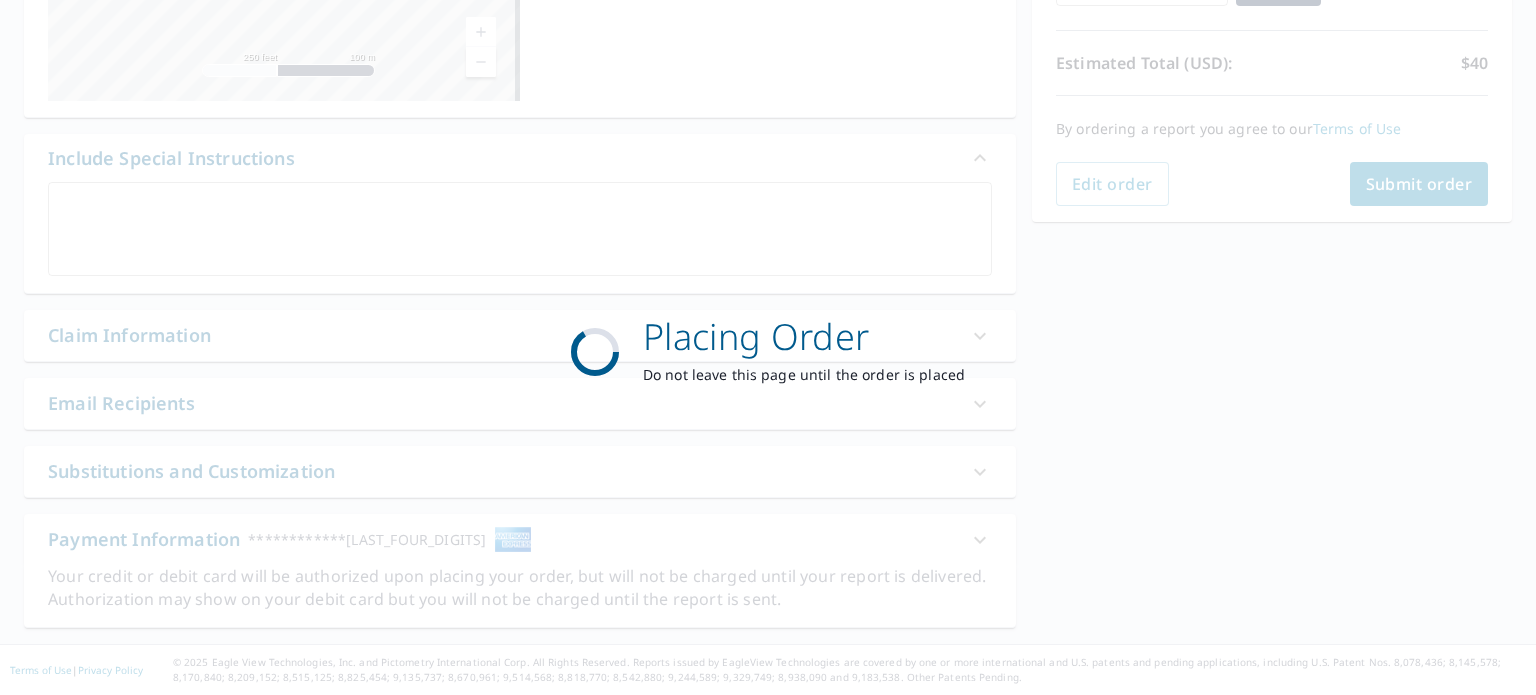 scroll, scrollTop: 414, scrollLeft: 0, axis: vertical 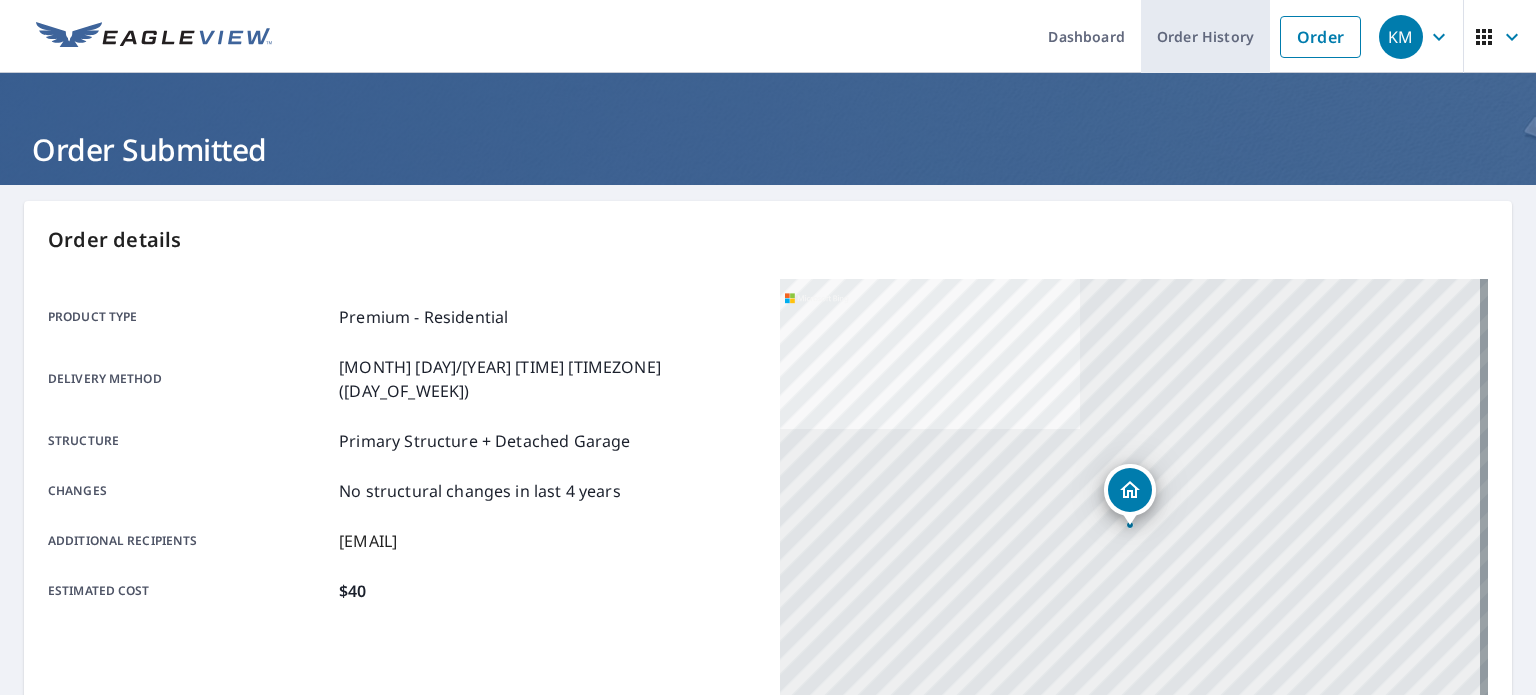 click on "Order History" at bounding box center [1205, 36] 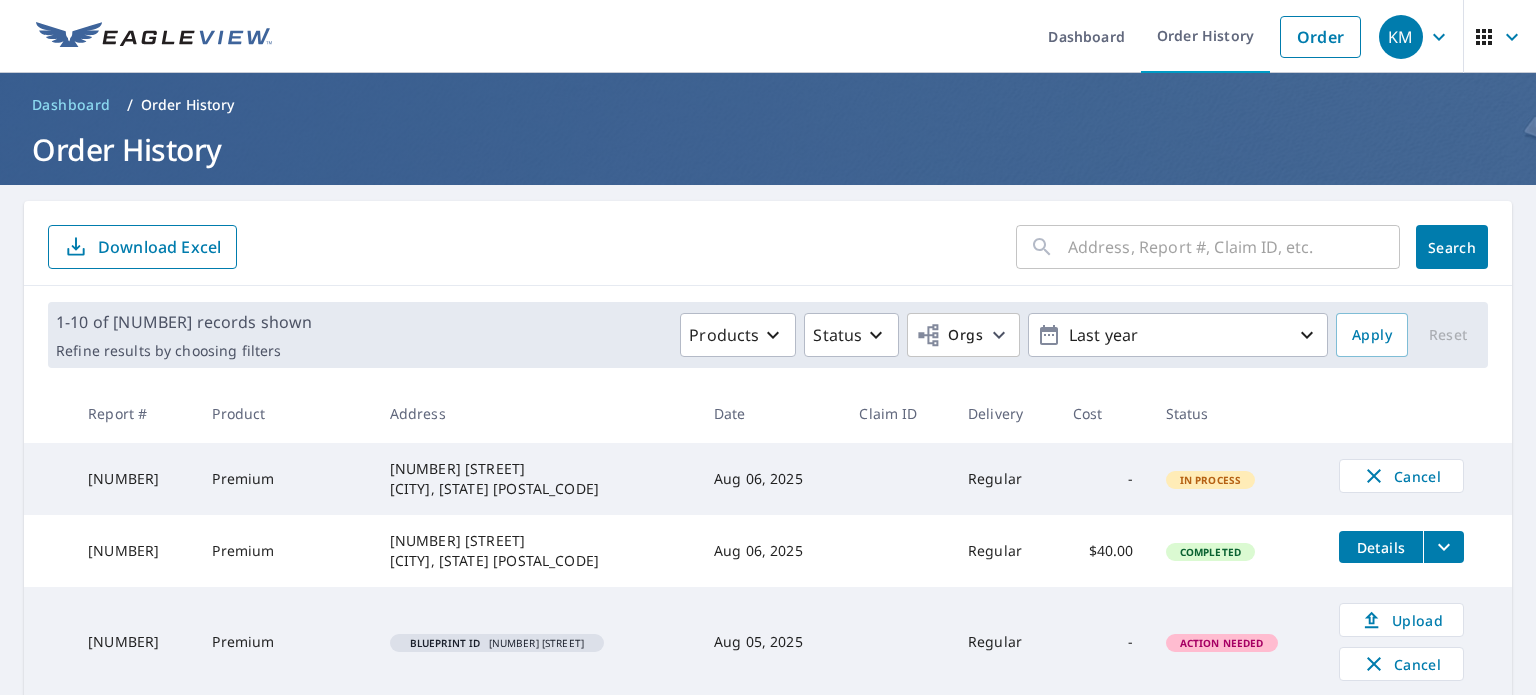 click on "Details" at bounding box center (1381, 547) 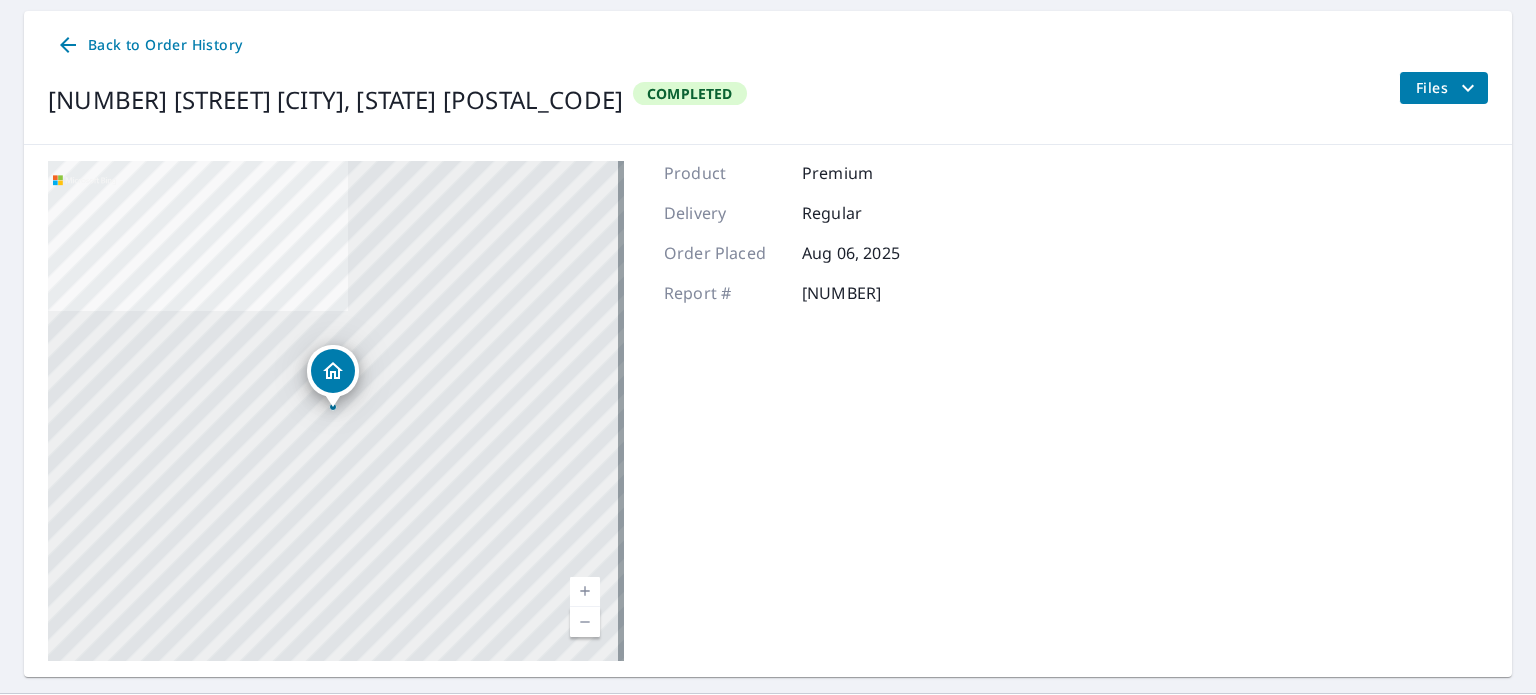 scroll, scrollTop: 200, scrollLeft: 0, axis: vertical 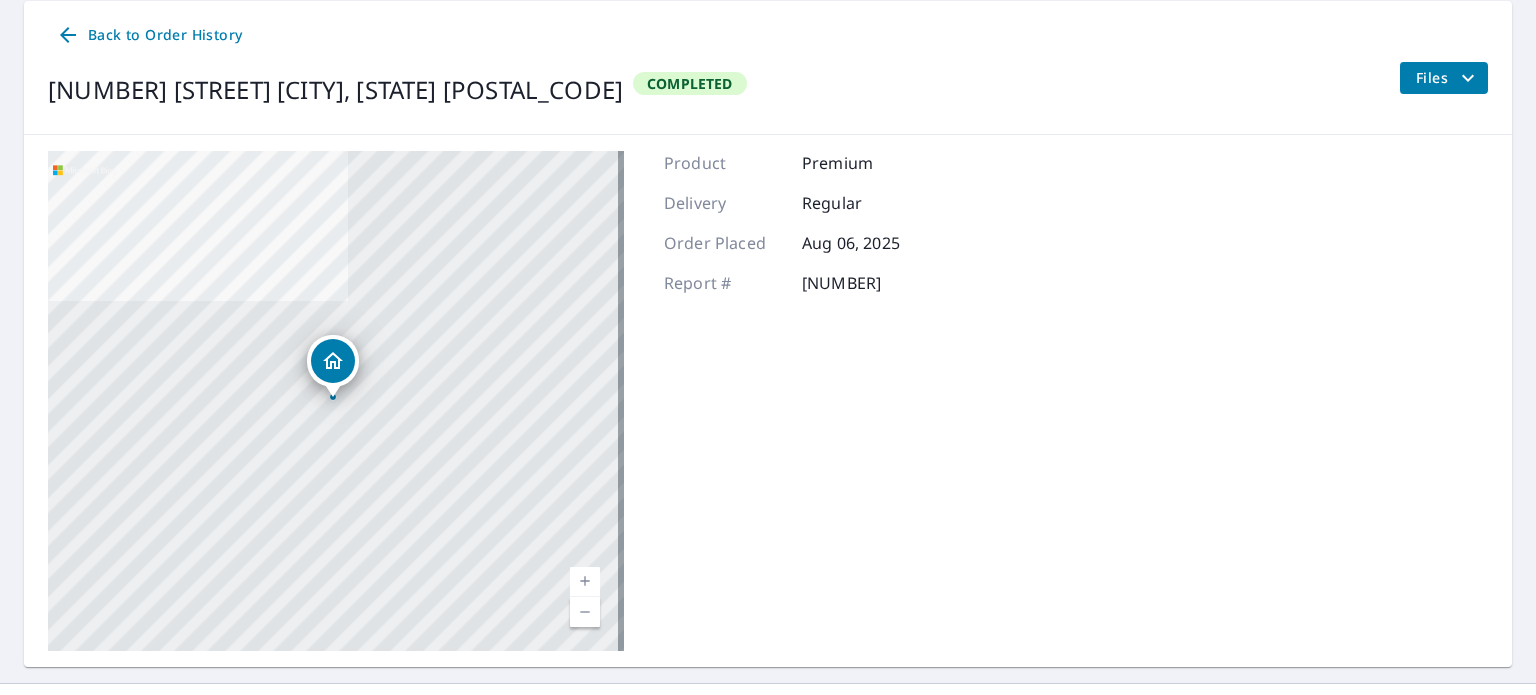 click at bounding box center (585, 582) 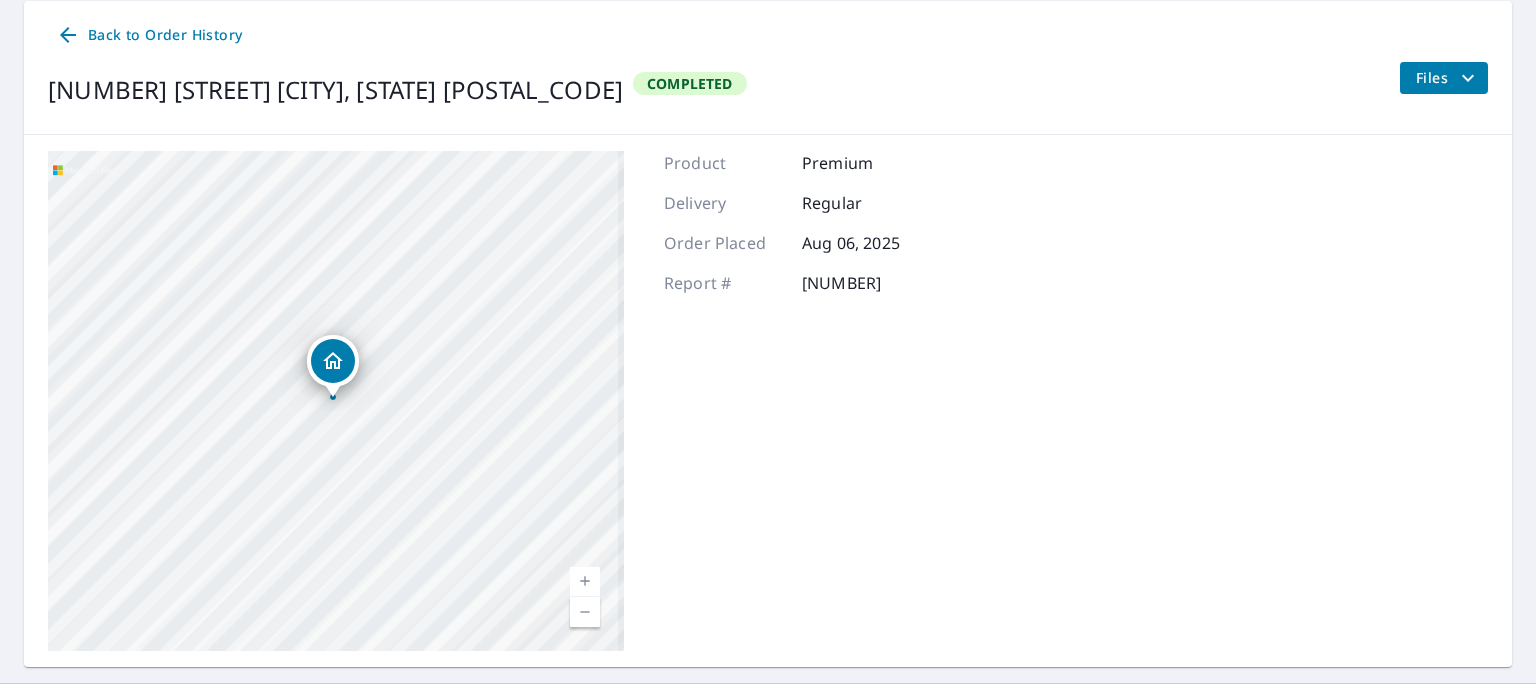 click at bounding box center (585, 582) 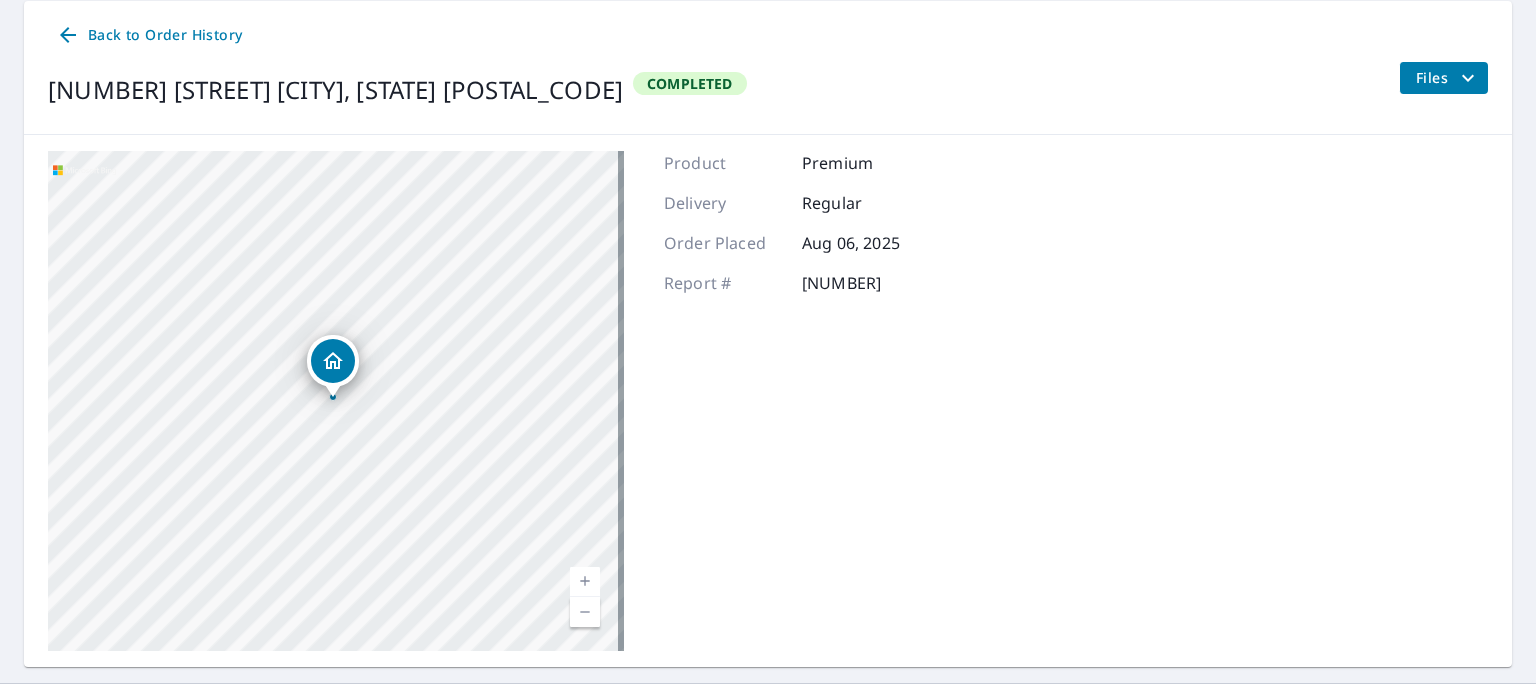 click at bounding box center [585, 582] 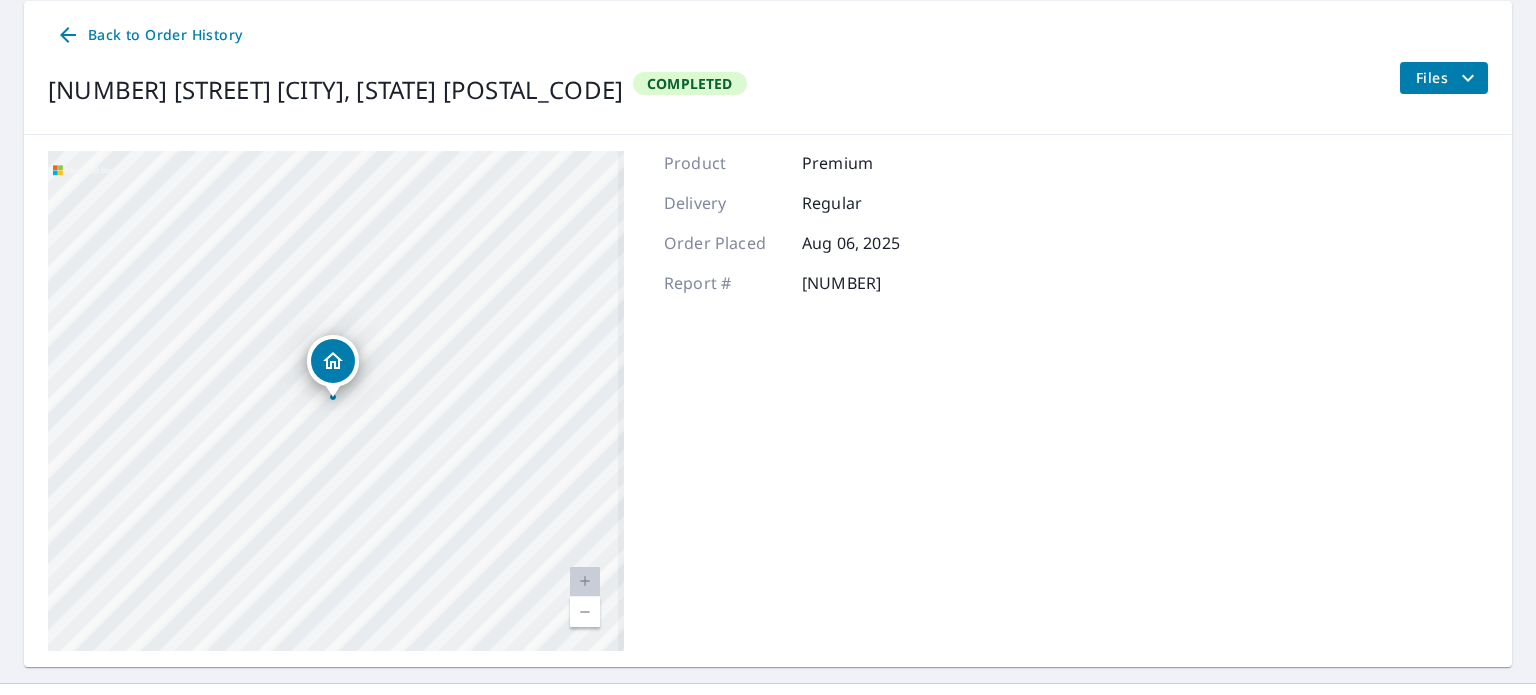 click at bounding box center (585, 582) 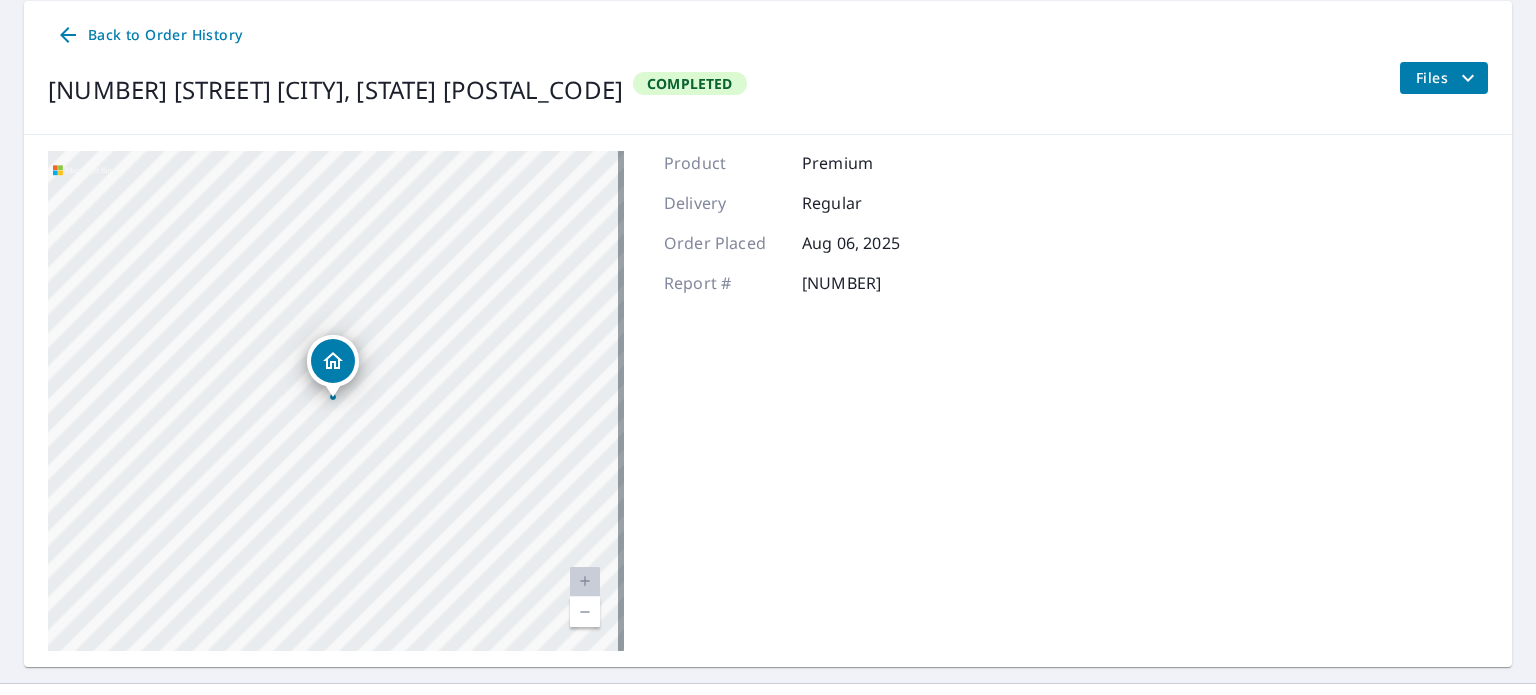 click at bounding box center [585, 582] 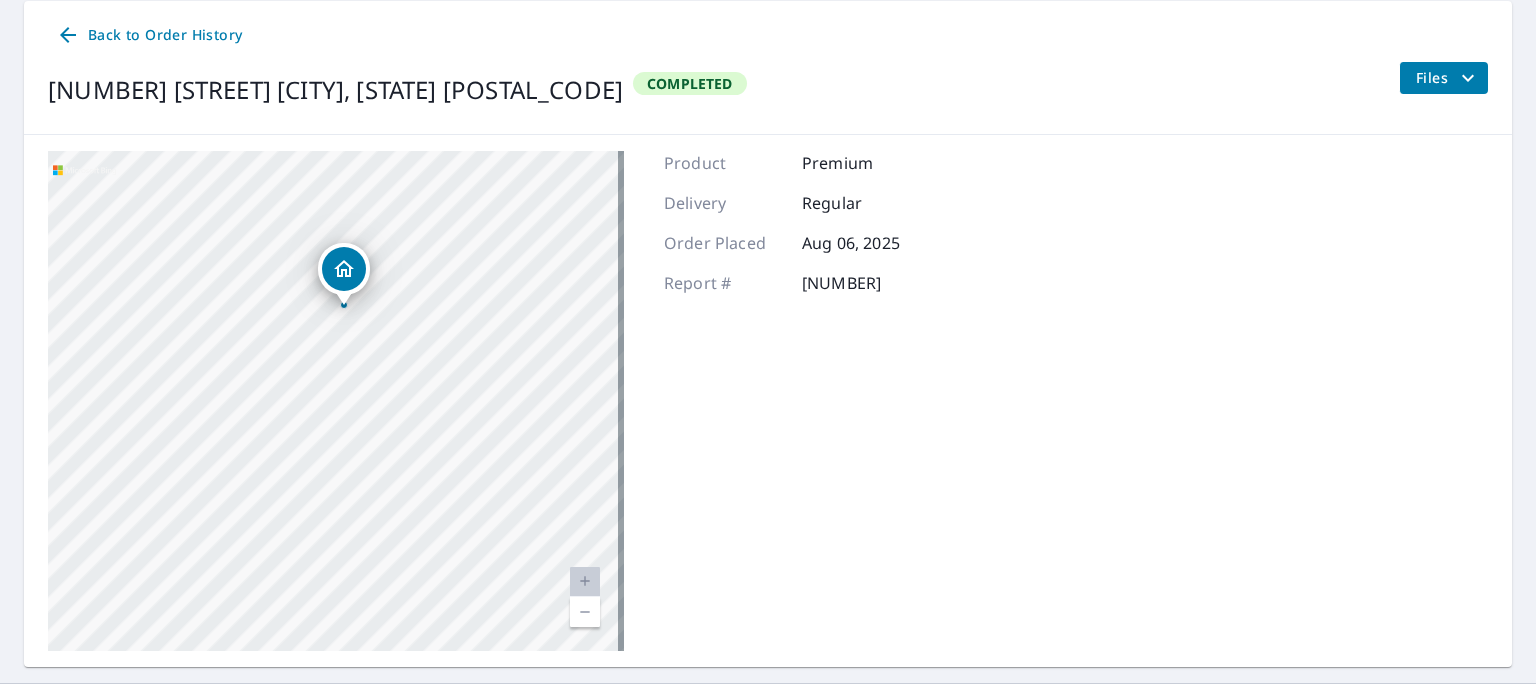 drag, startPoint x: 464, startPoint y: 435, endPoint x: 475, endPoint y: 339, distance: 96.62815 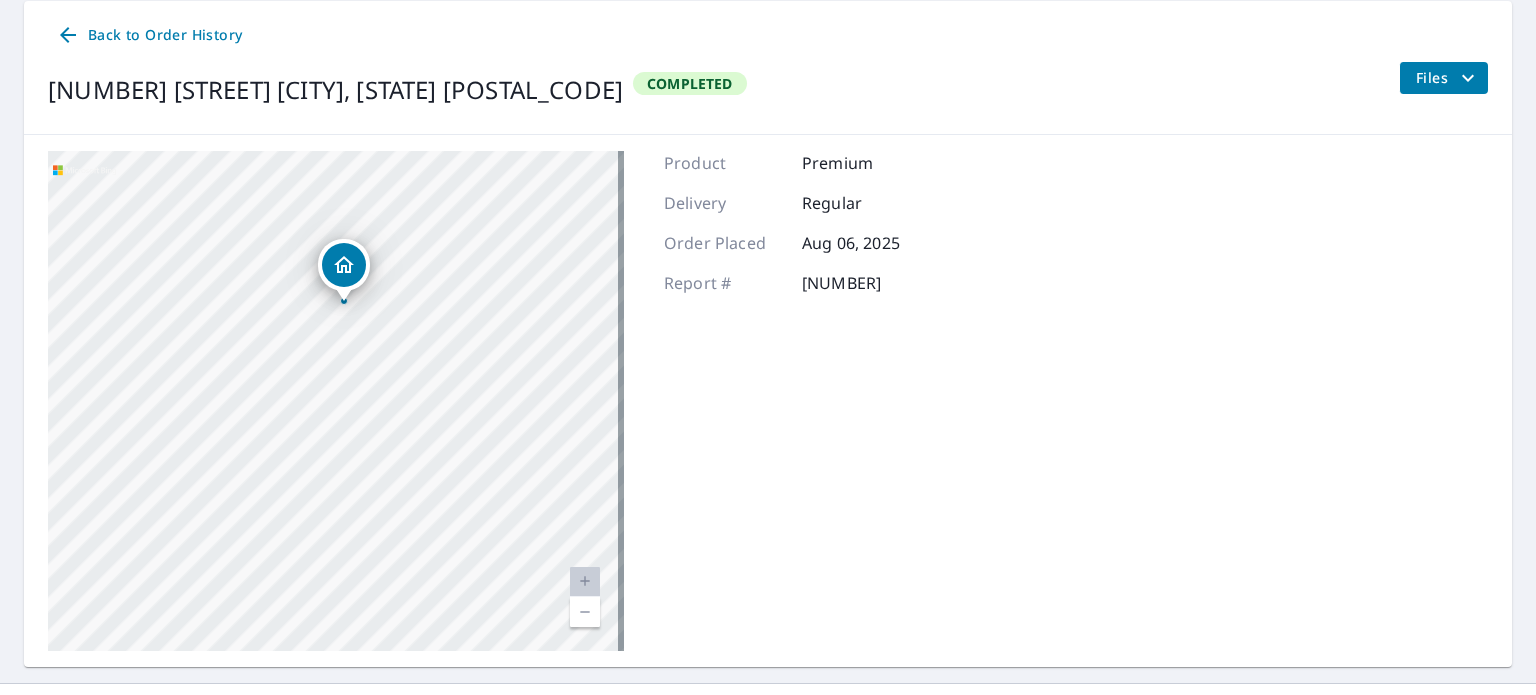 click 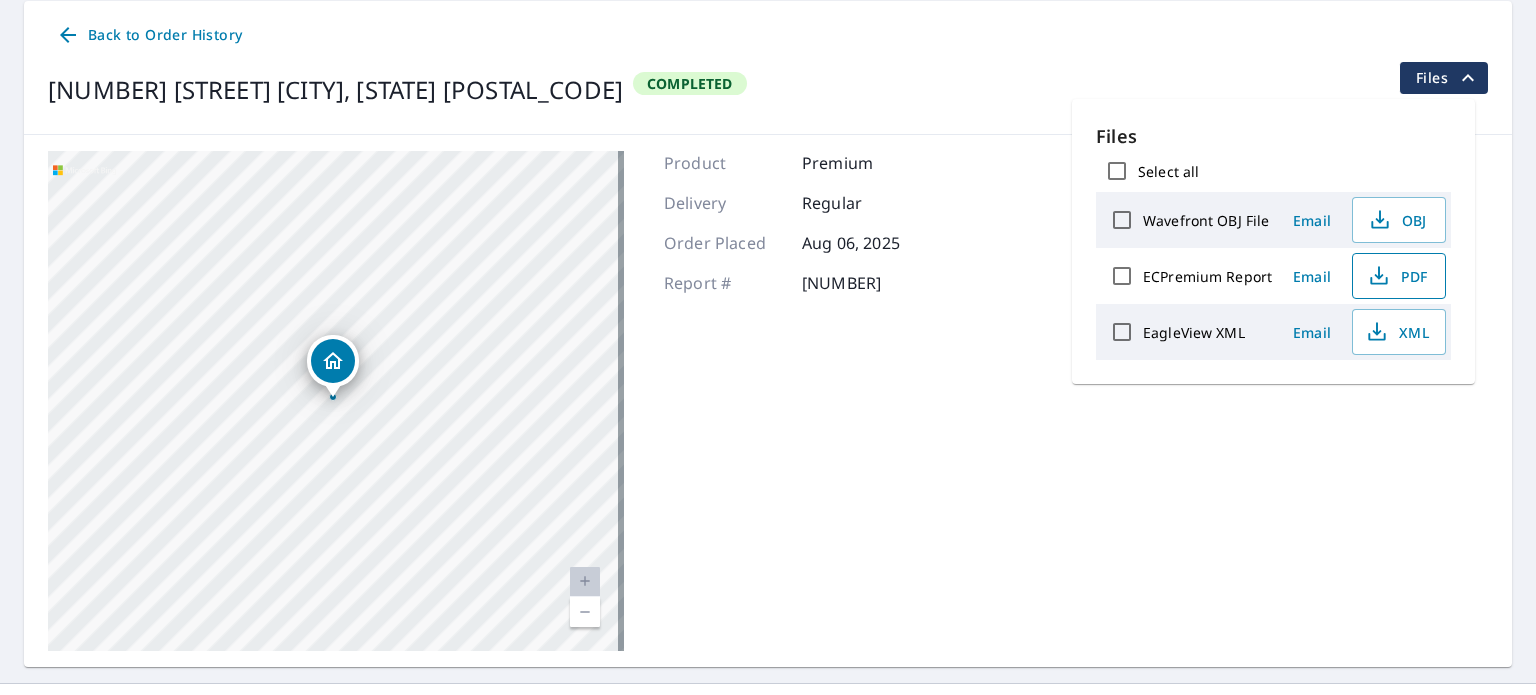 click on "PDF" at bounding box center [1397, 276] 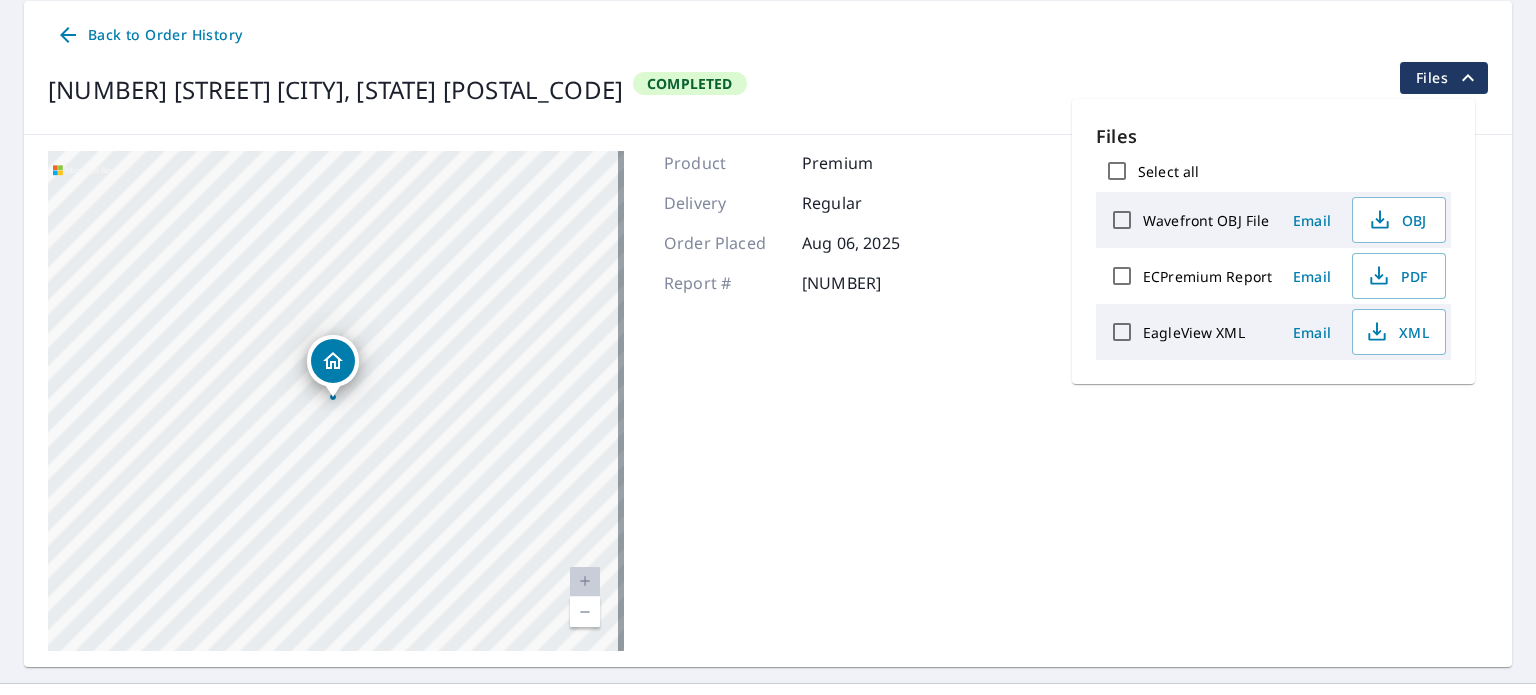 click on "Back to Order History" at bounding box center [149, 35] 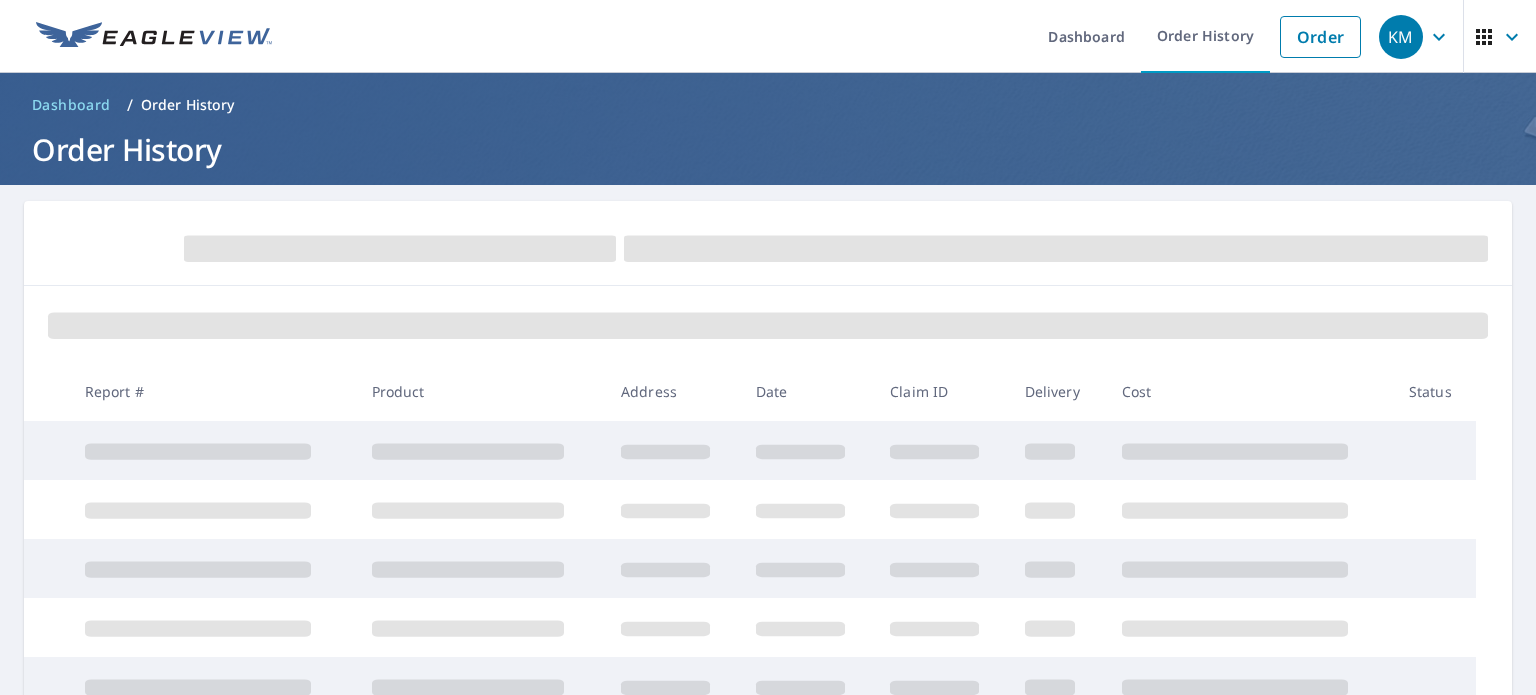 scroll, scrollTop: 0, scrollLeft: 0, axis: both 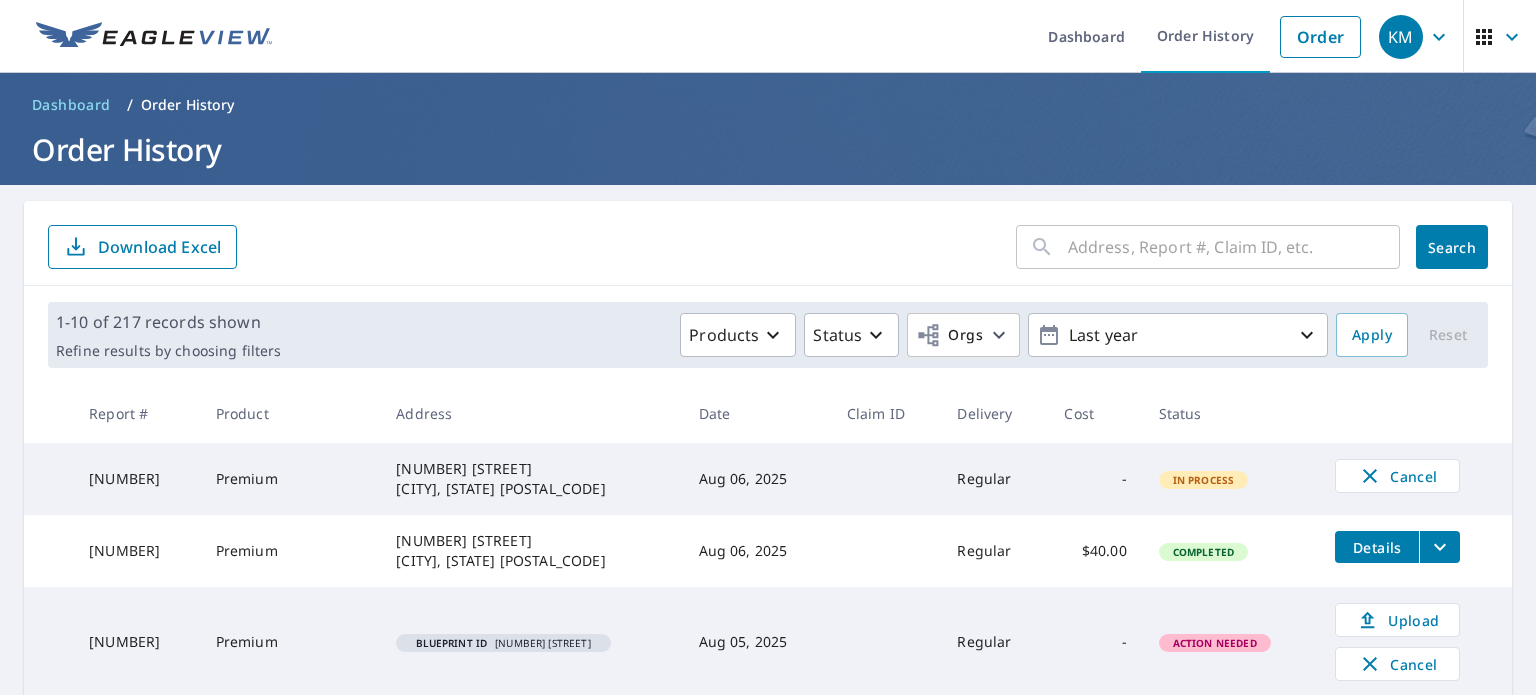 click on "[NUMBER] [STREET]
[CITY], [STATE] [POSTAL_CODE]" at bounding box center [531, 551] 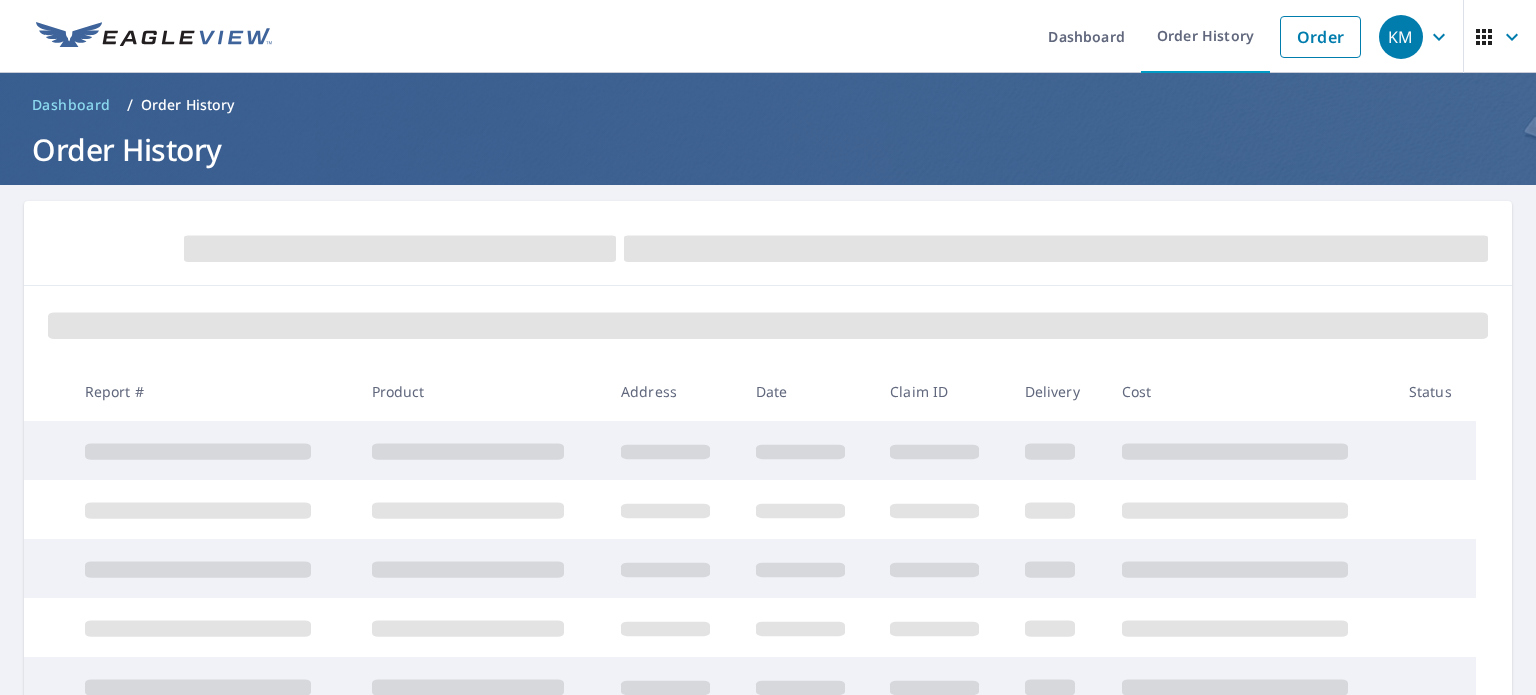 scroll, scrollTop: 0, scrollLeft: 0, axis: both 